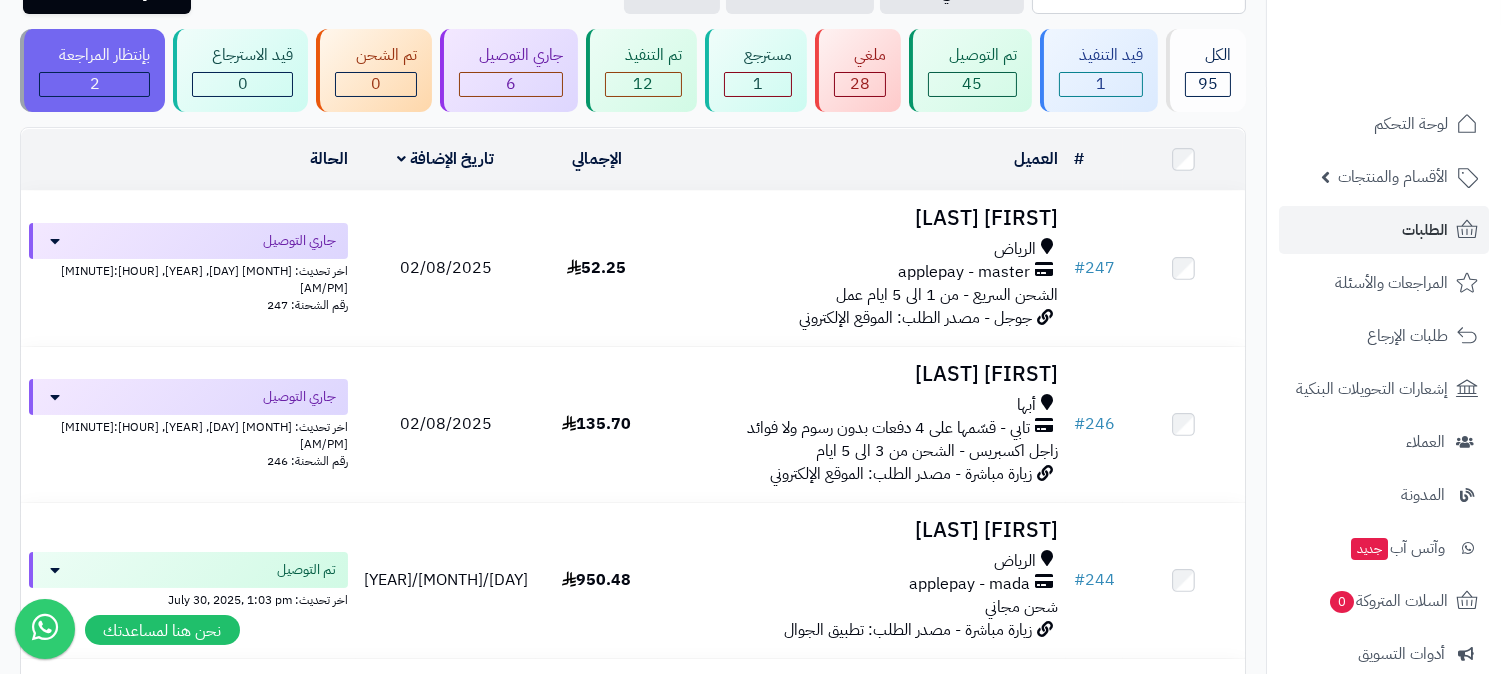 scroll, scrollTop: 0, scrollLeft: 0, axis: both 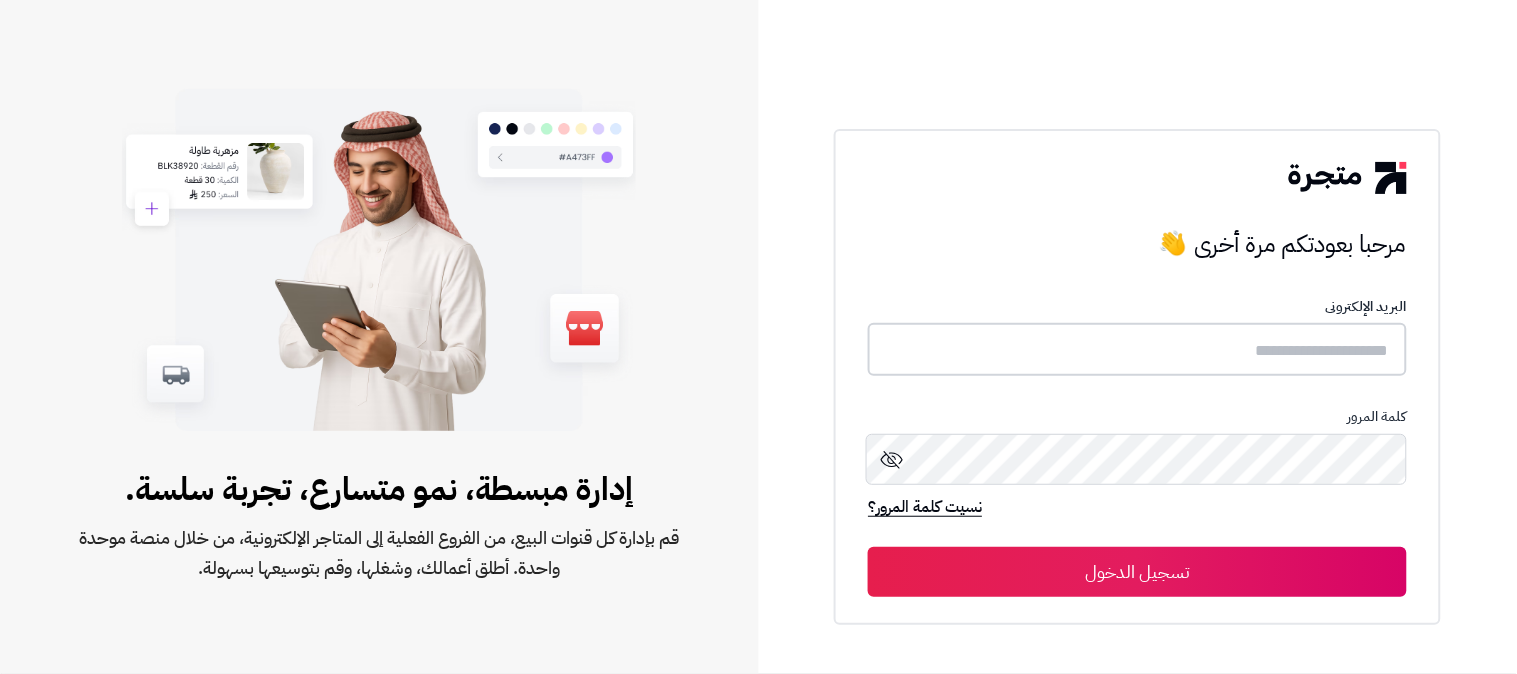 type on "**********" 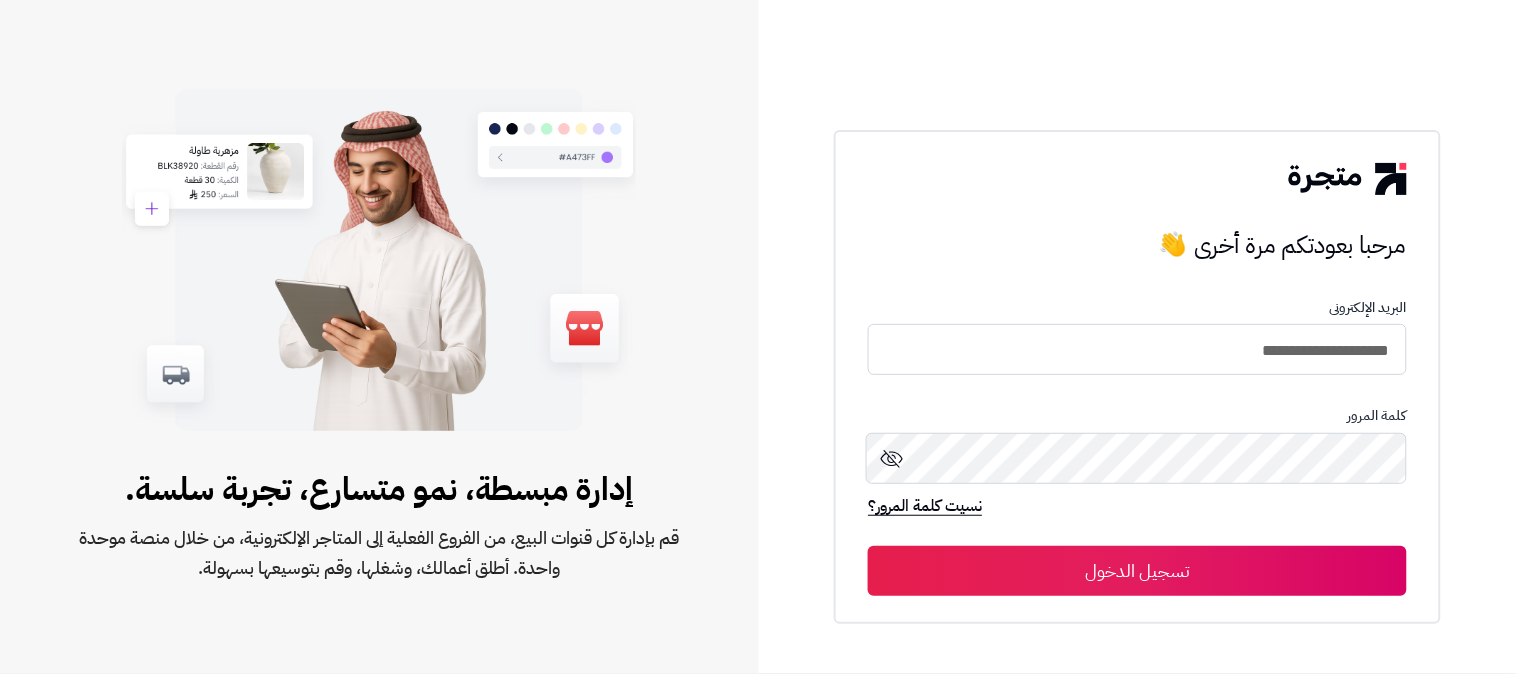 click on "تسجيل الدخول" at bounding box center (1137, 571) 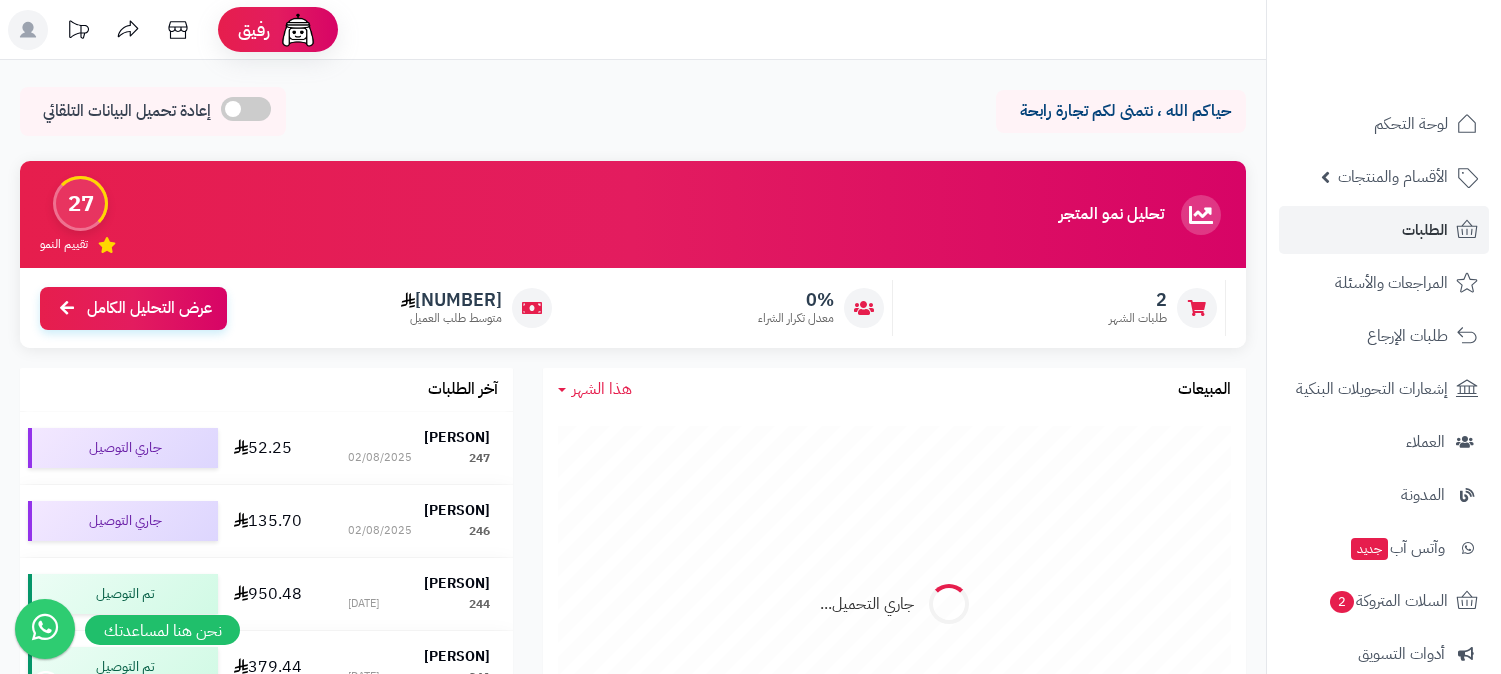 scroll, scrollTop: 0, scrollLeft: 0, axis: both 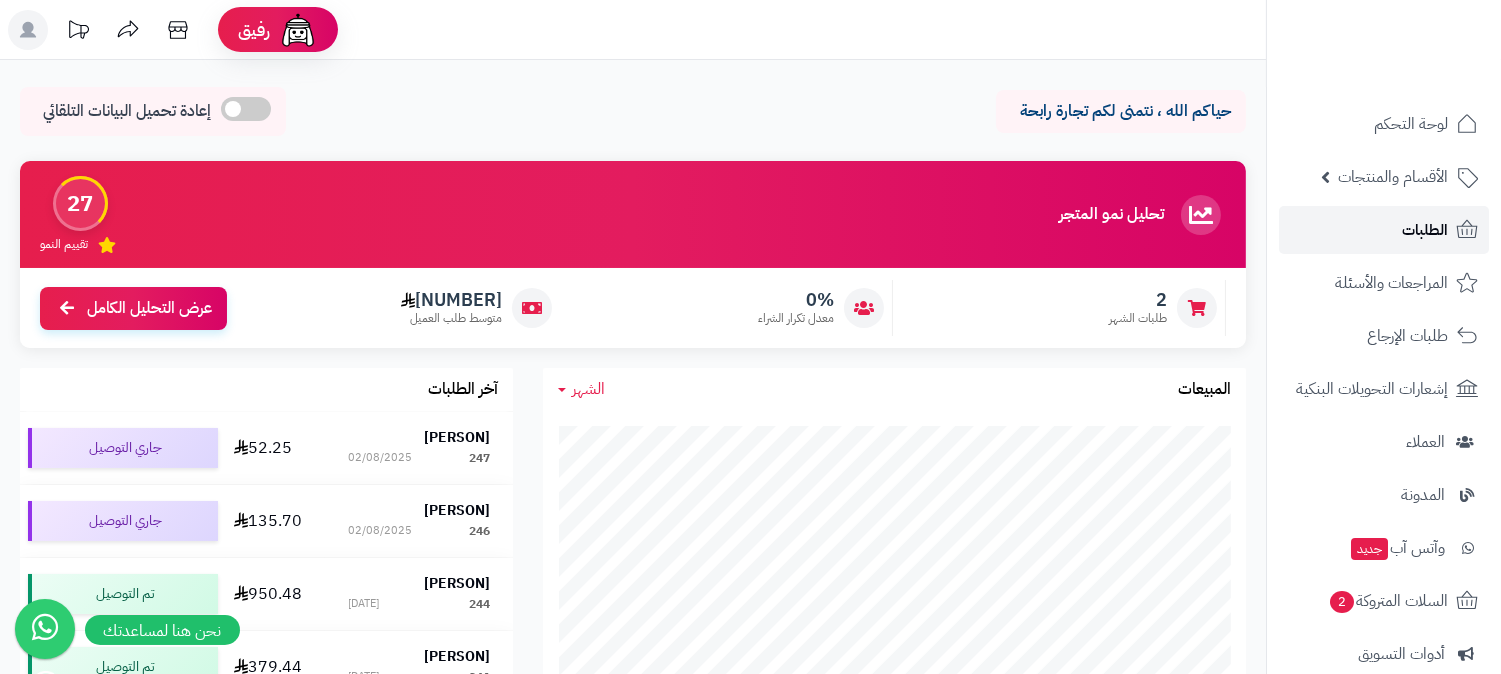 click on "الطلبات" at bounding box center (1425, 230) 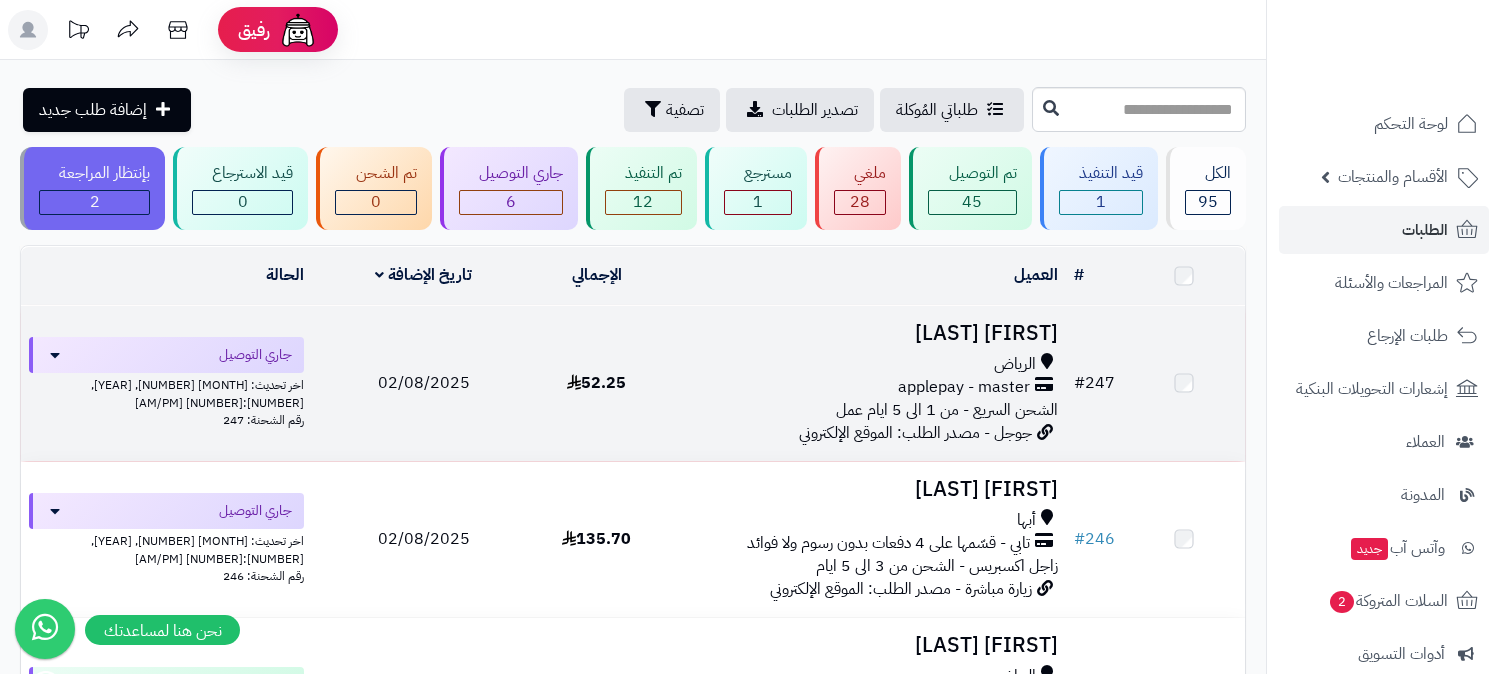 scroll, scrollTop: 0, scrollLeft: 0, axis: both 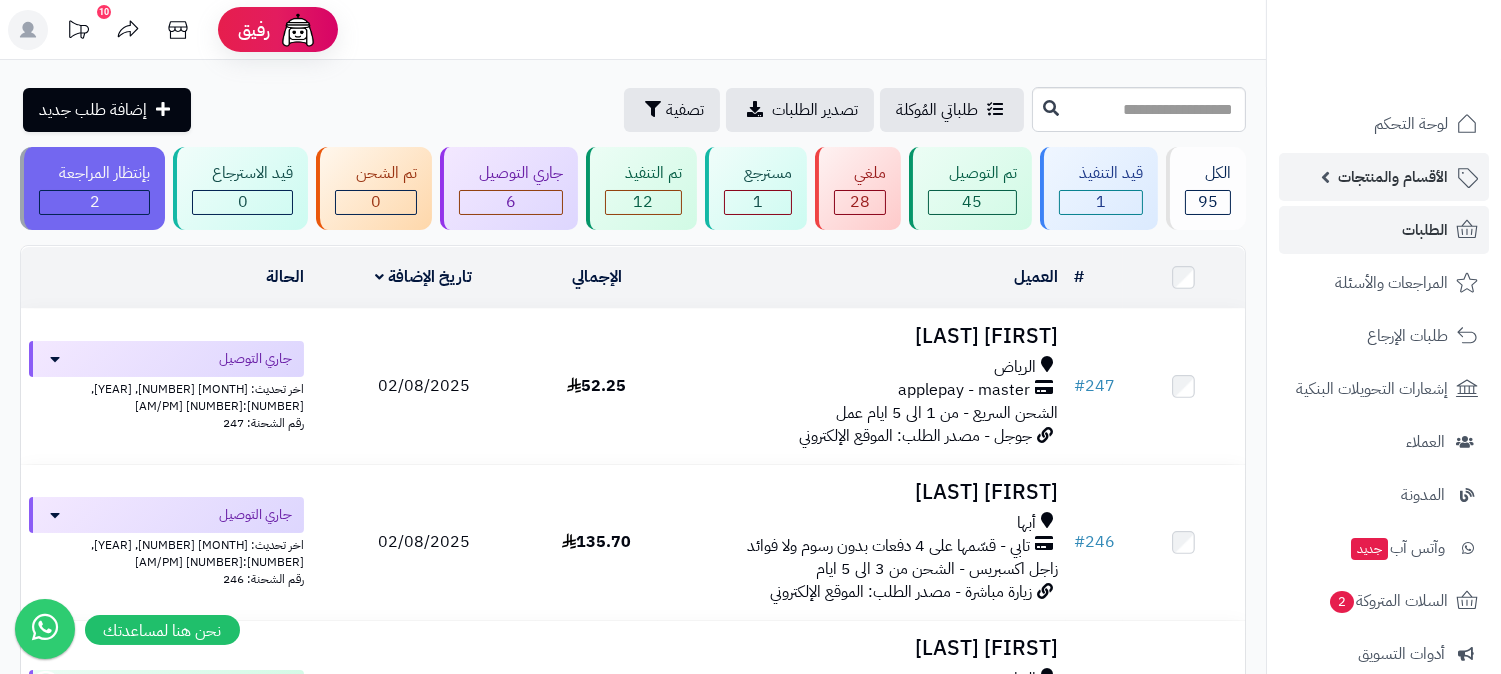 click on "الأقسام والمنتجات" at bounding box center (1384, 177) 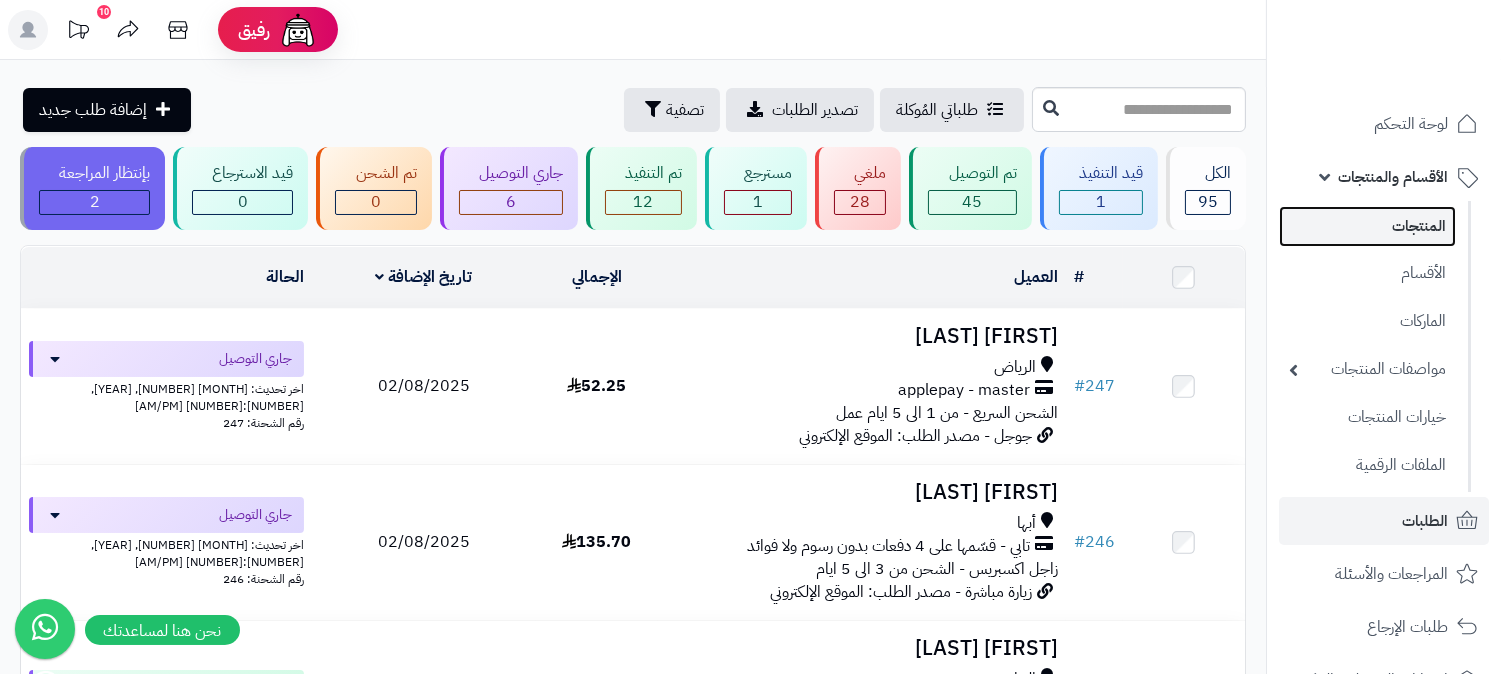 click on "المنتجات" at bounding box center [1367, 226] 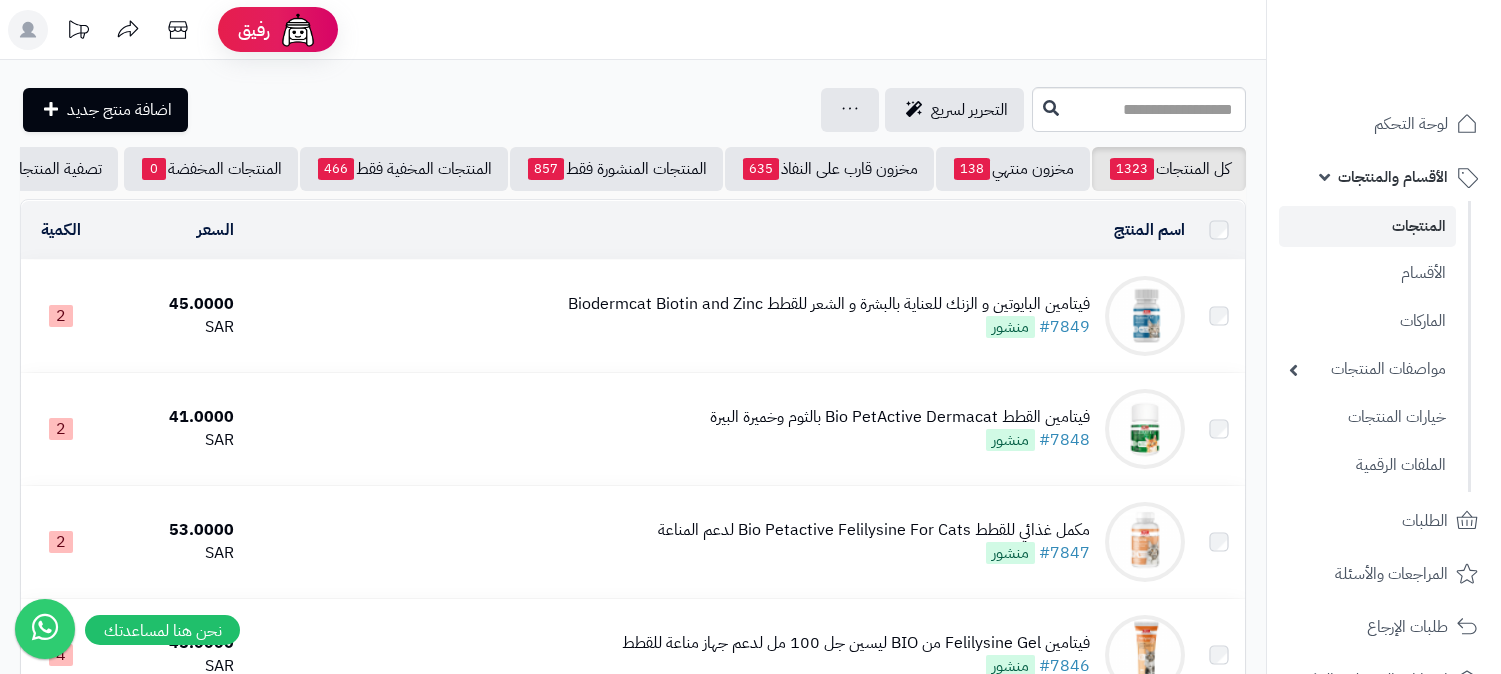 scroll, scrollTop: 0, scrollLeft: 0, axis: both 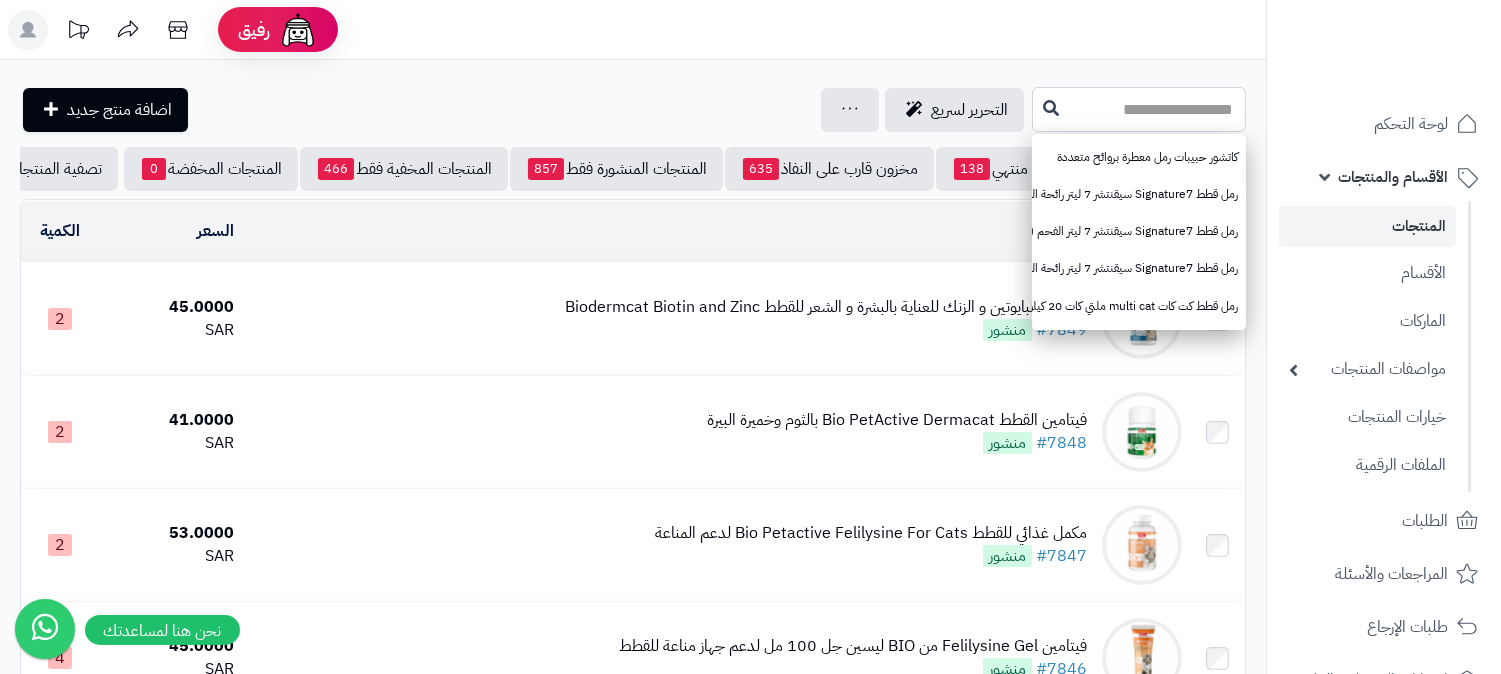 paste on "**********" 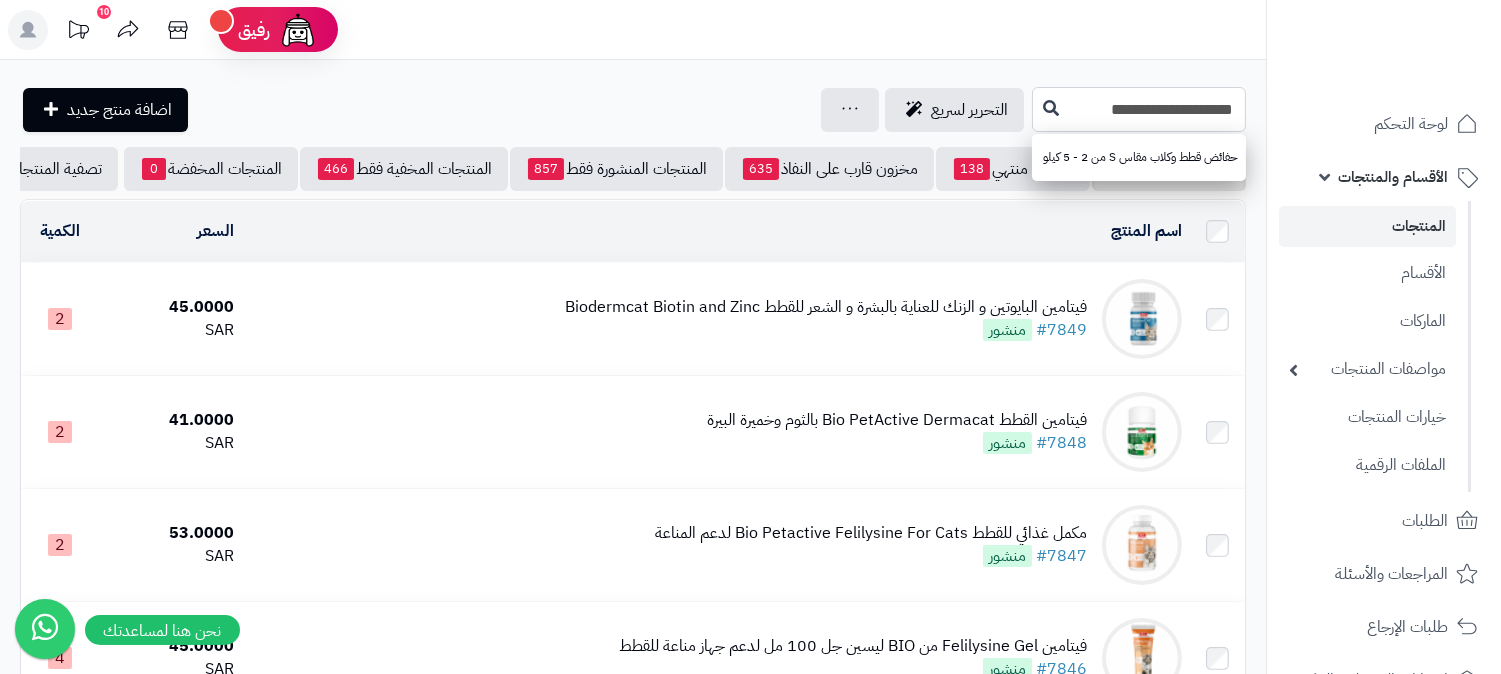 type on "**********" 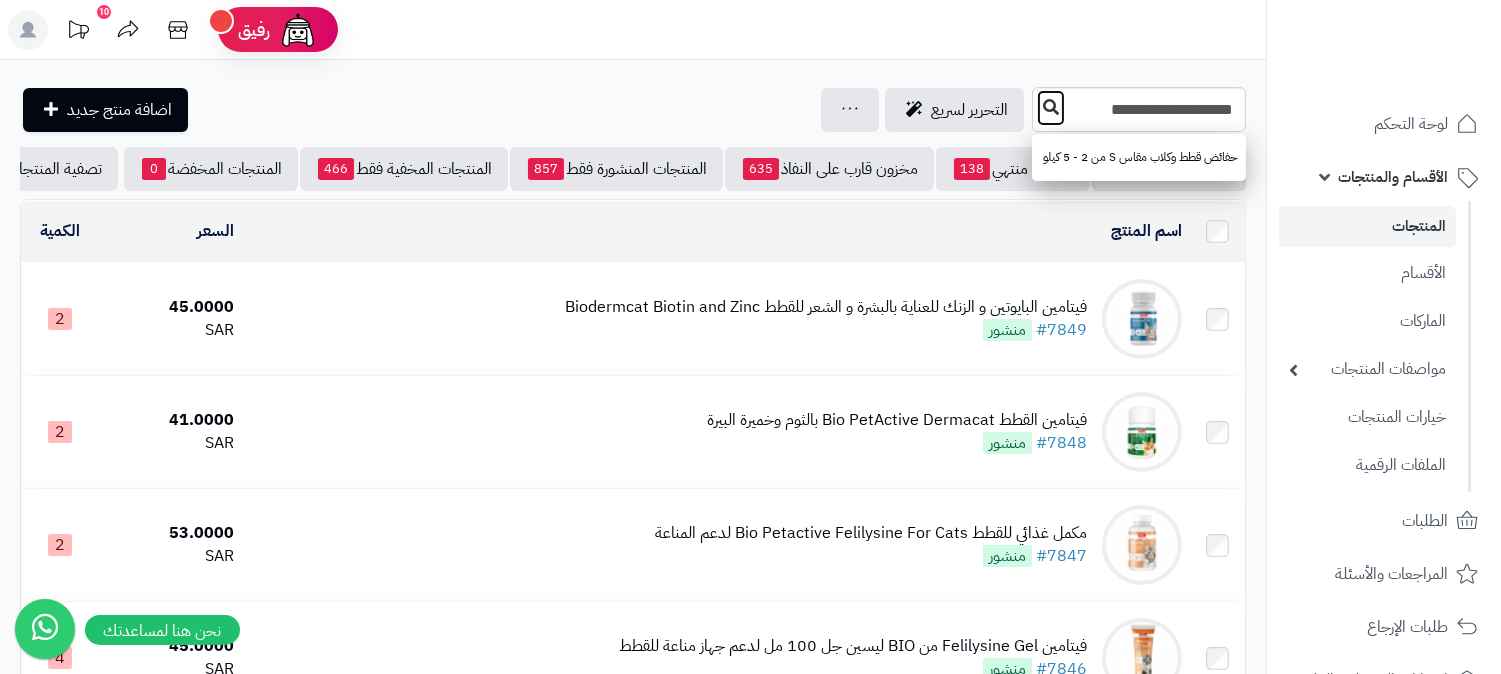 click at bounding box center [1051, 107] 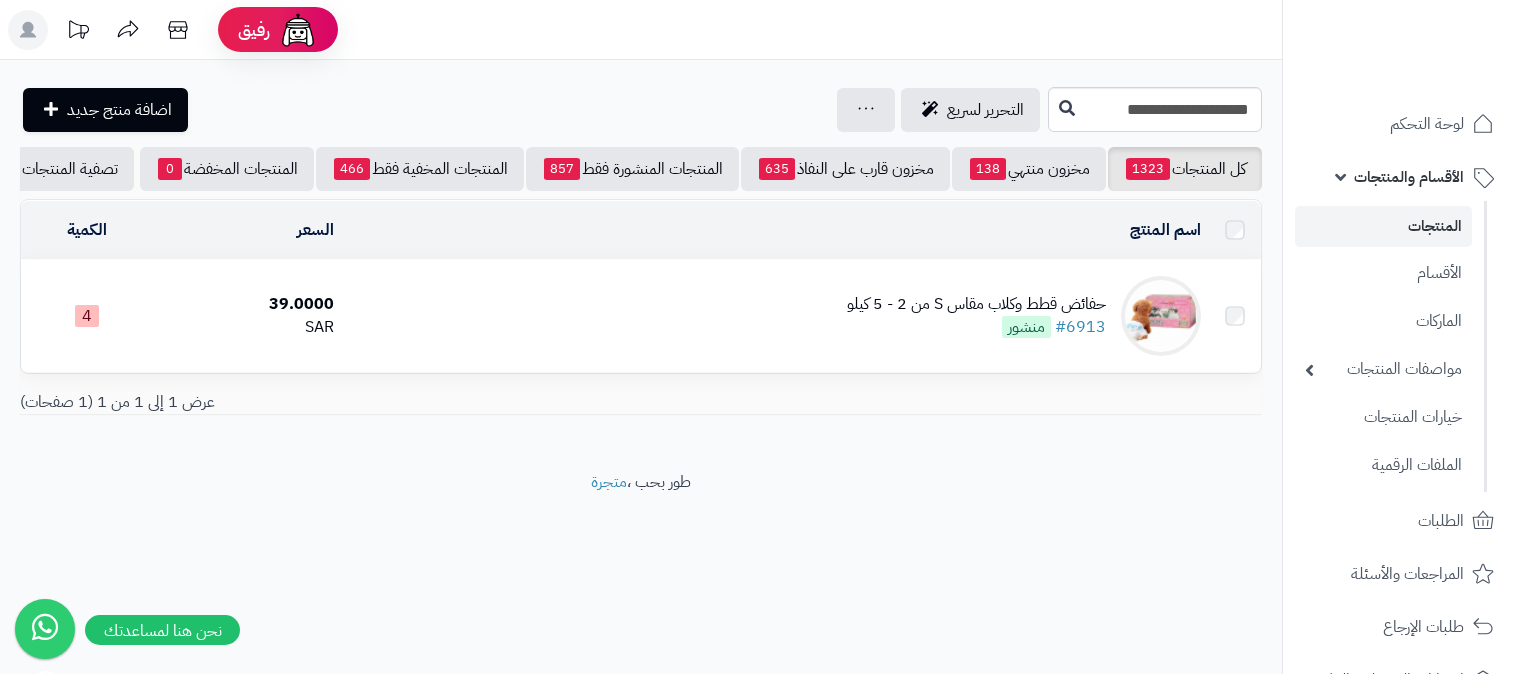 scroll, scrollTop: 0, scrollLeft: 0, axis: both 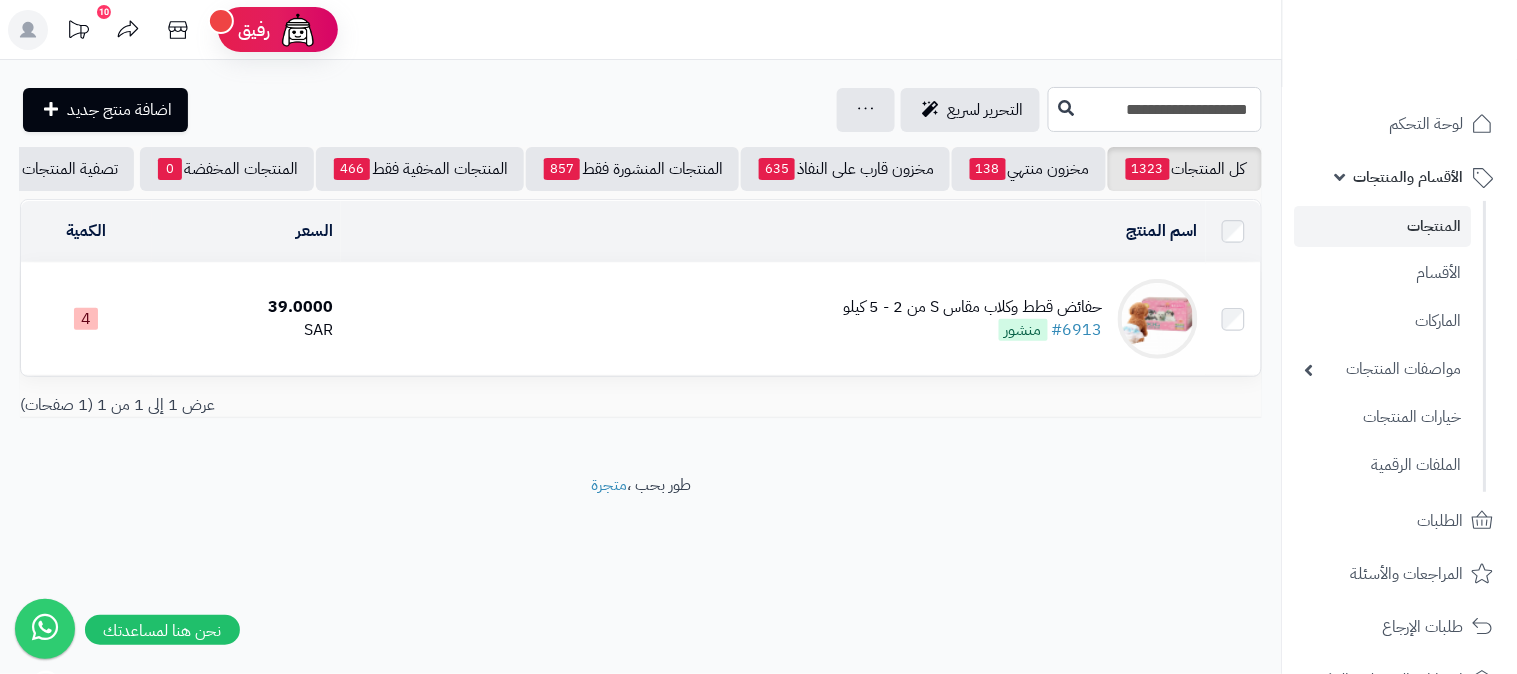 click on "**********" at bounding box center [1155, 109] 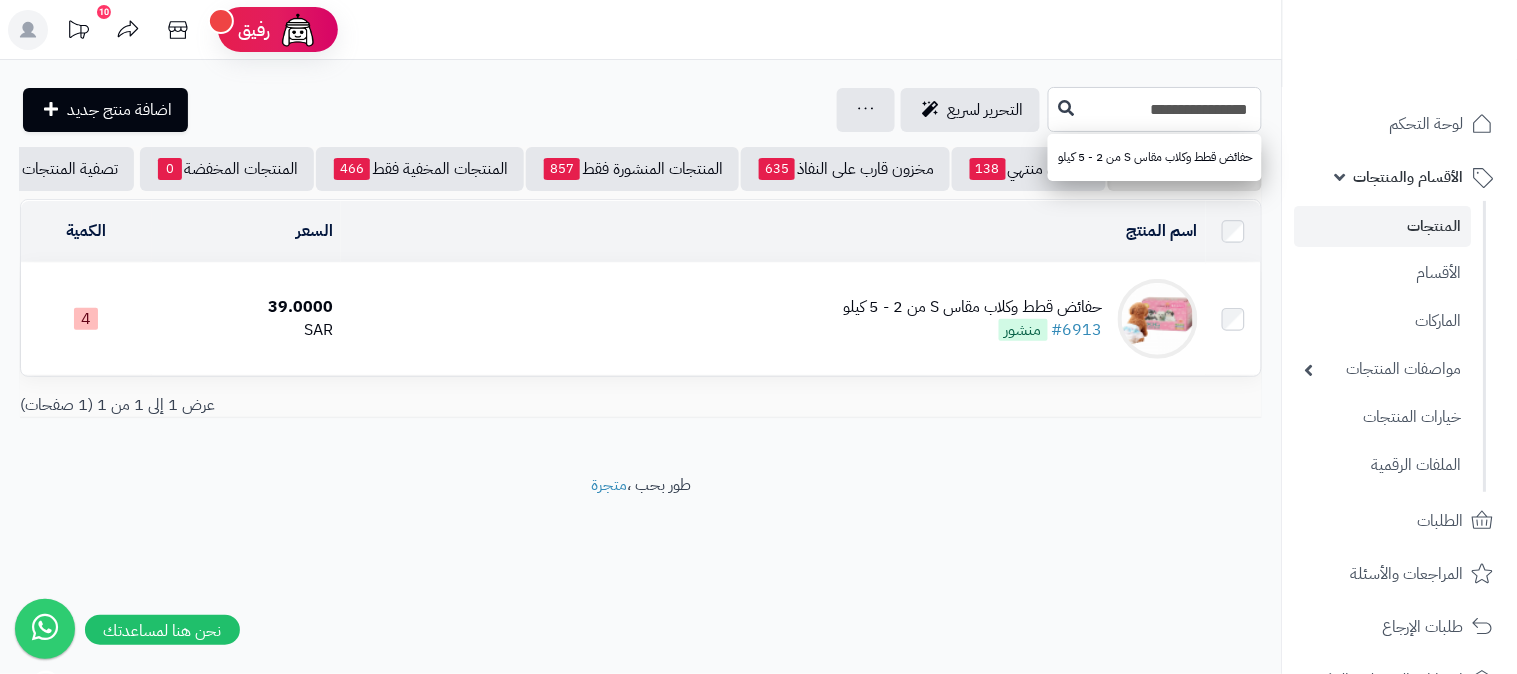 type on "**********" 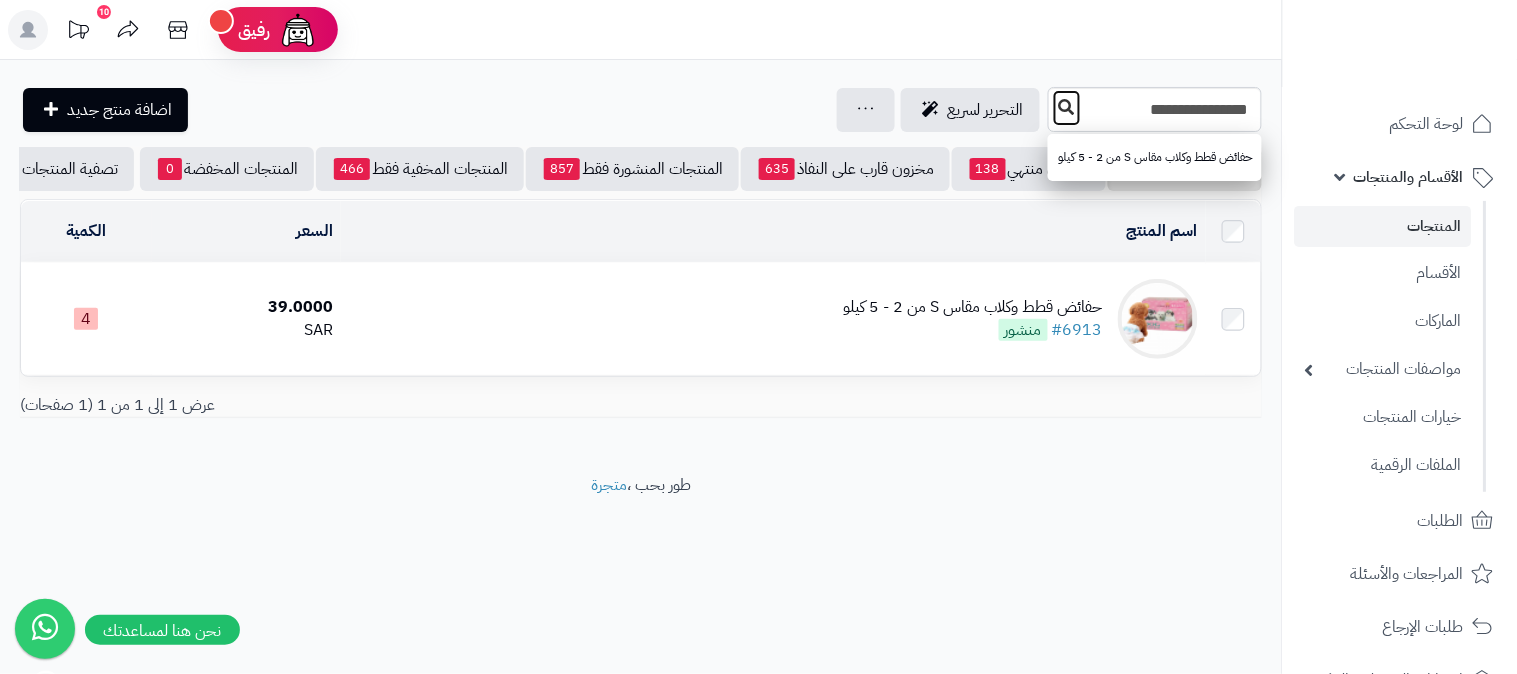 click at bounding box center (1067, 107) 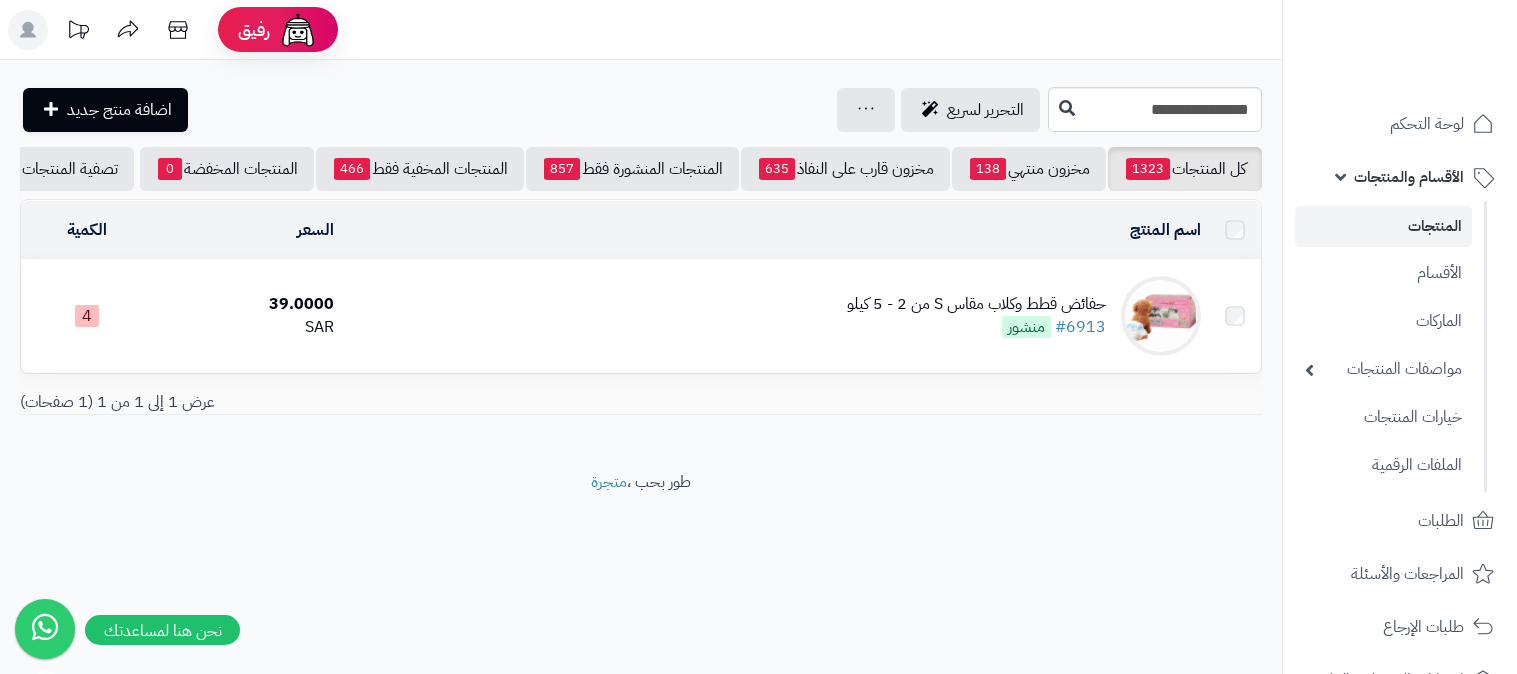 scroll, scrollTop: 0, scrollLeft: 0, axis: both 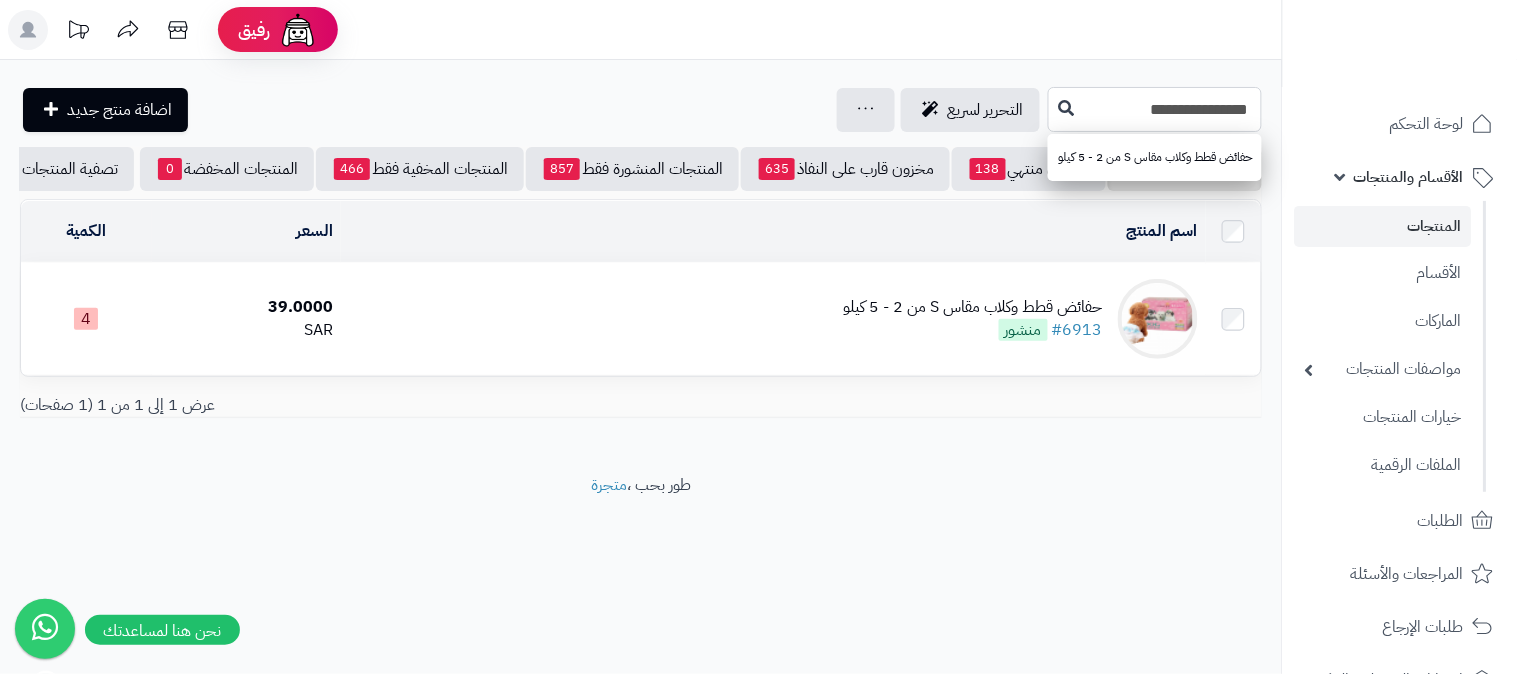 drag, startPoint x: 1127, startPoint y: 111, endPoint x: 1200, endPoint y: 116, distance: 73.171036 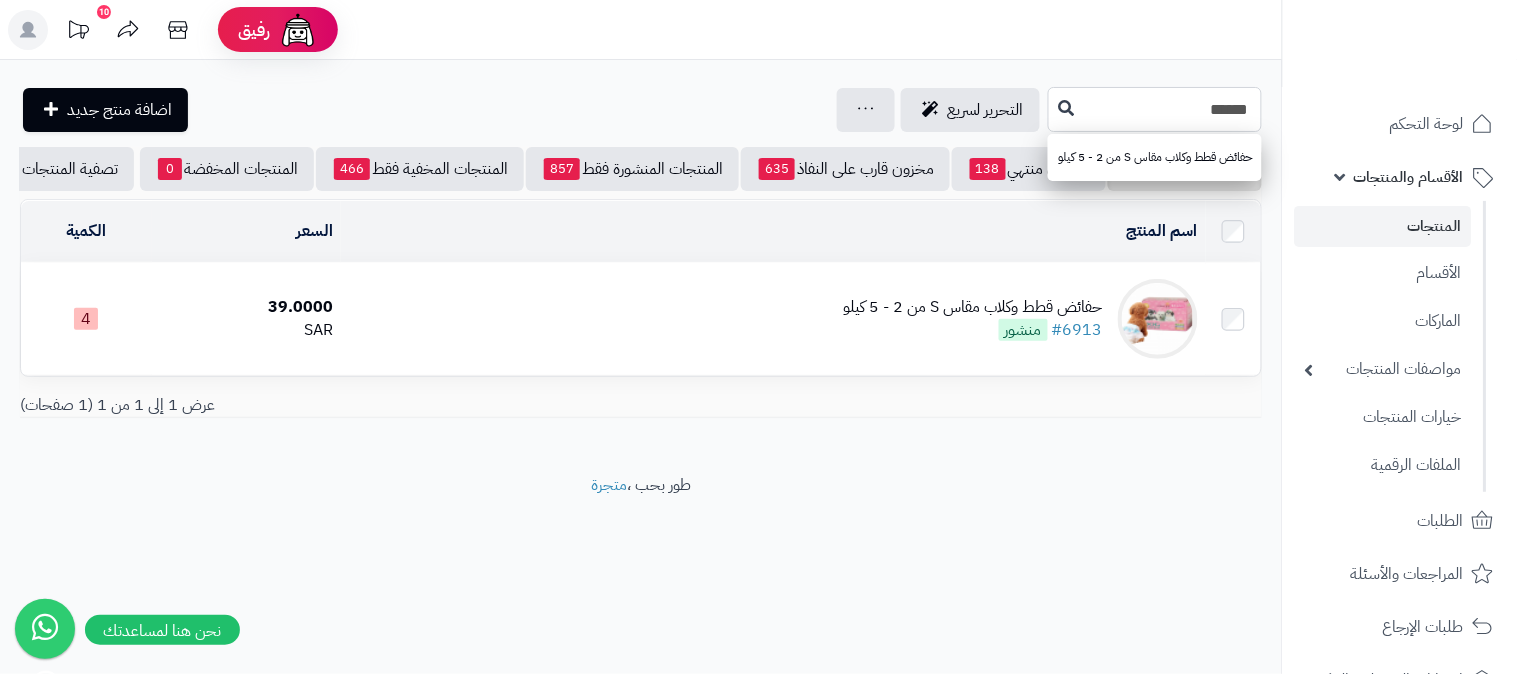 type on "*****" 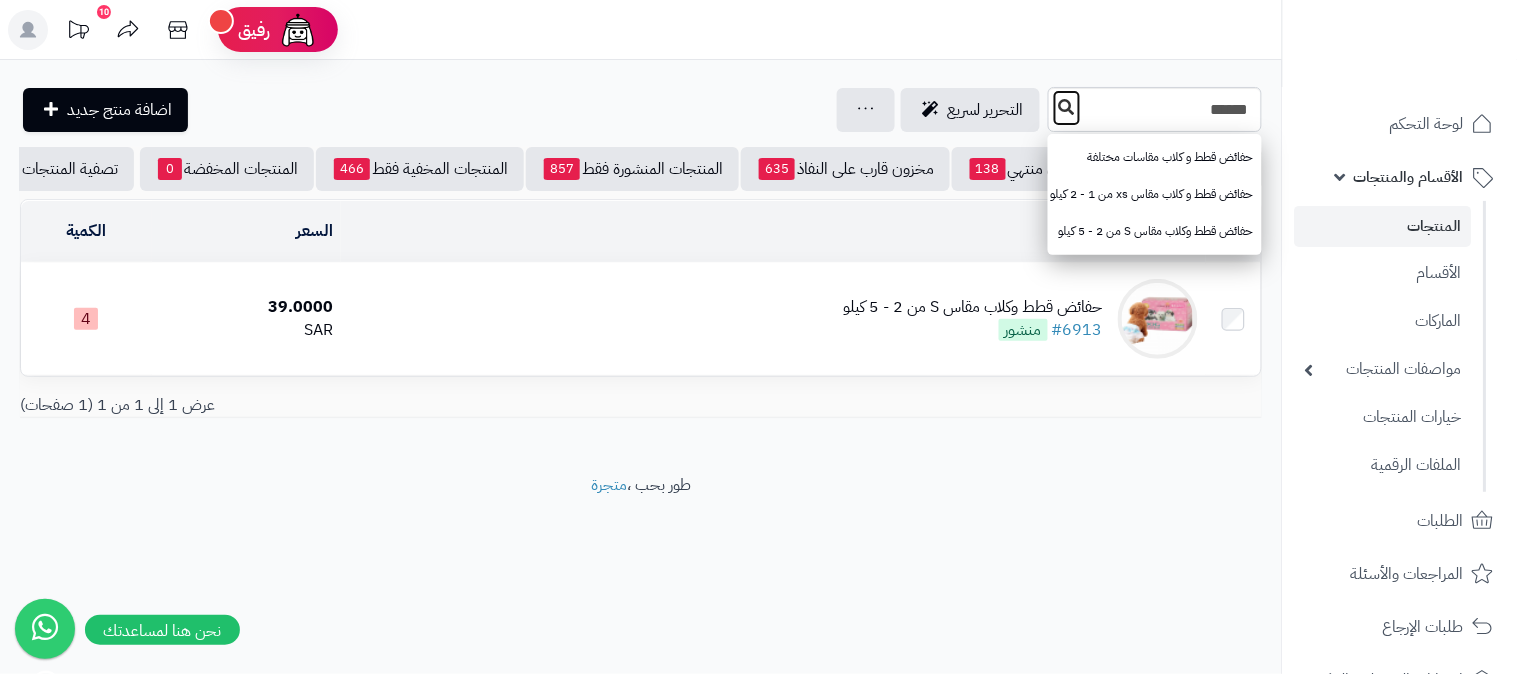 click at bounding box center [1067, 107] 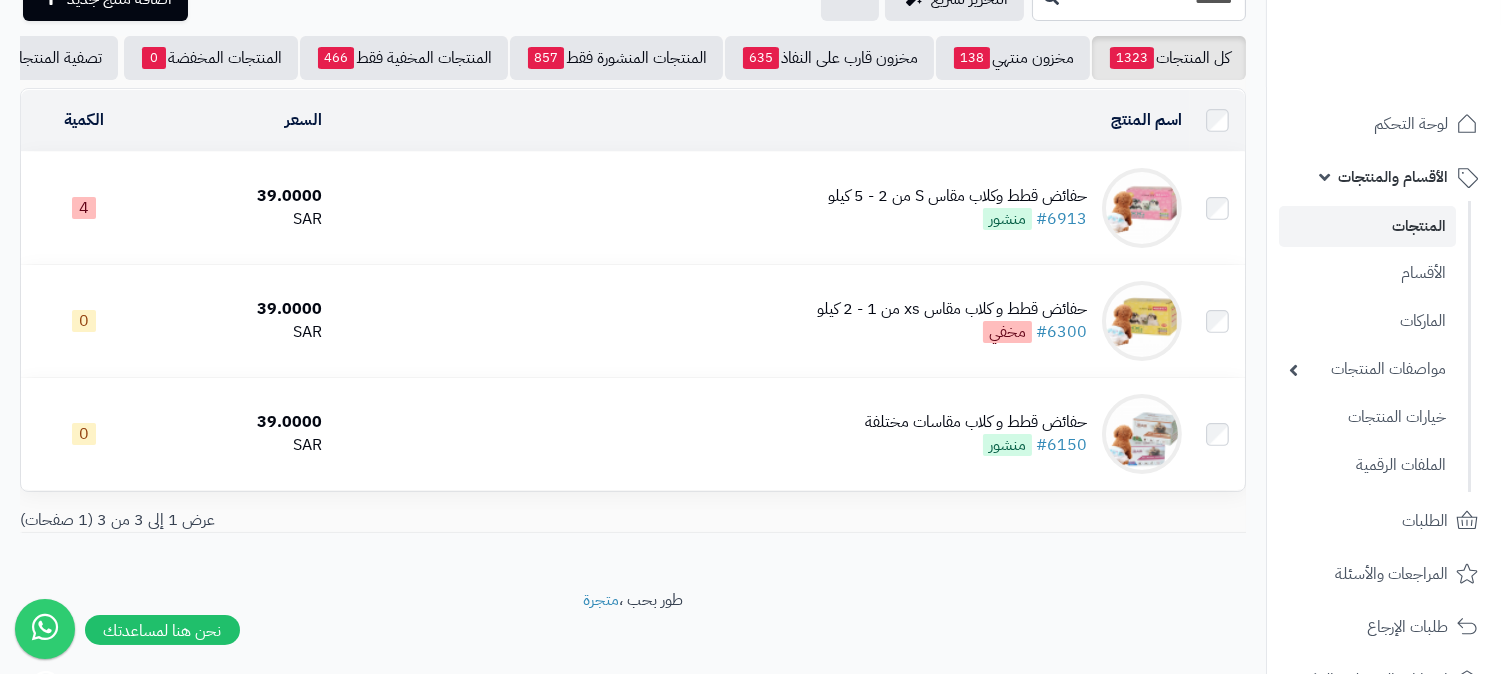 scroll, scrollTop: 0, scrollLeft: 0, axis: both 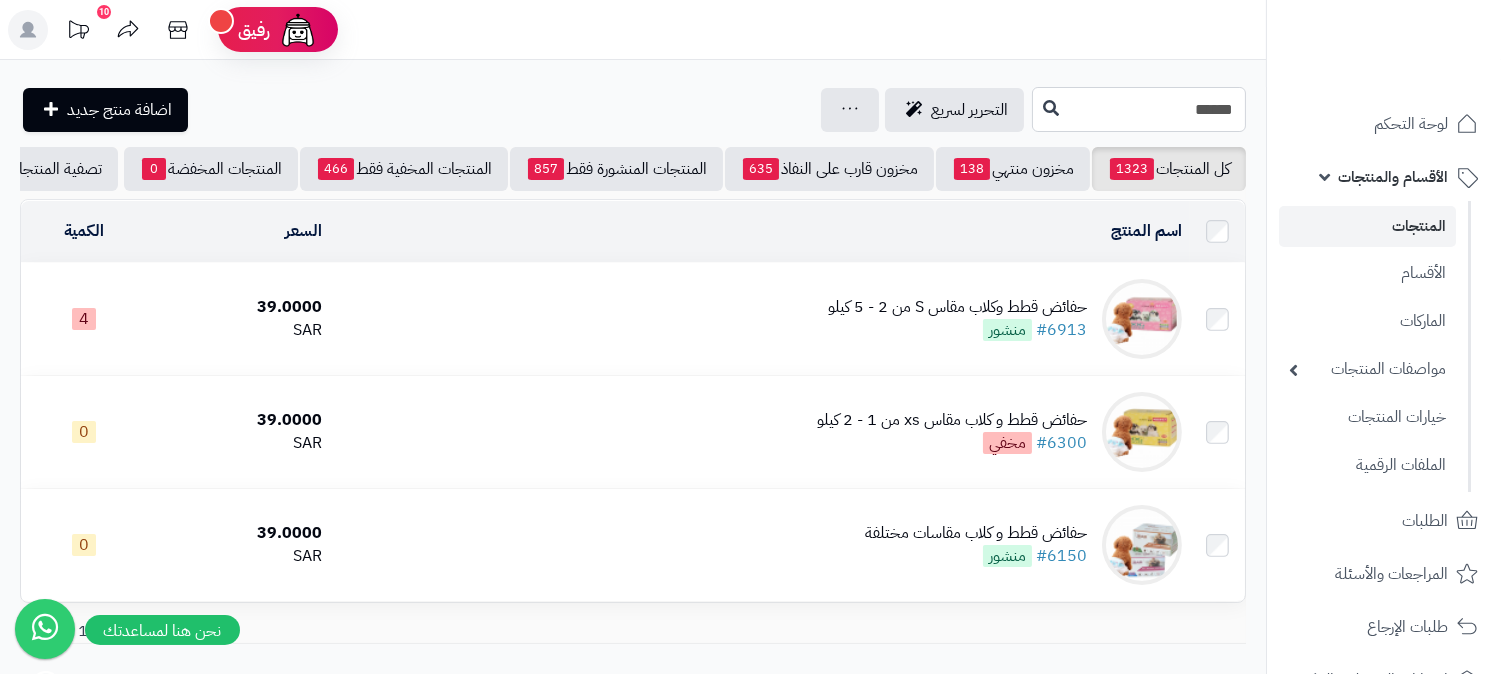 click on "*****" at bounding box center [1139, 109] 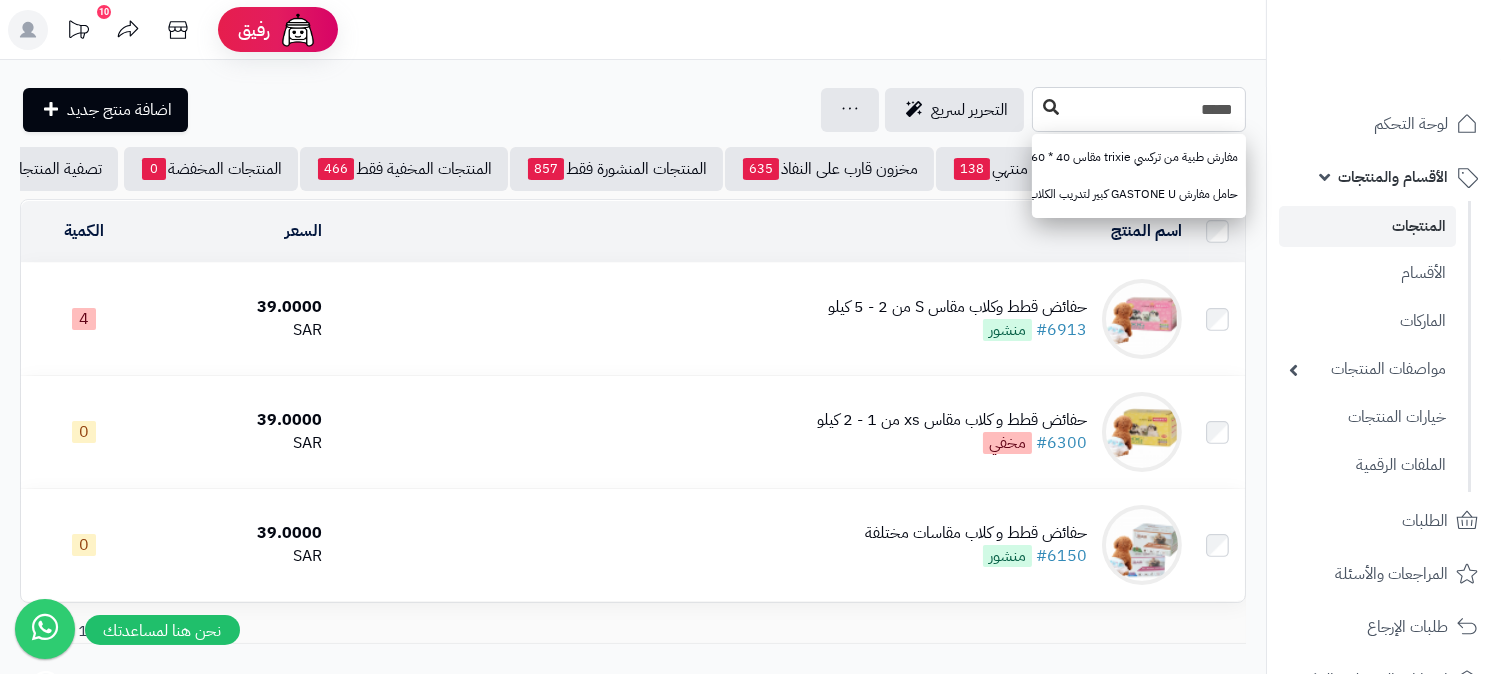 type on "*****" 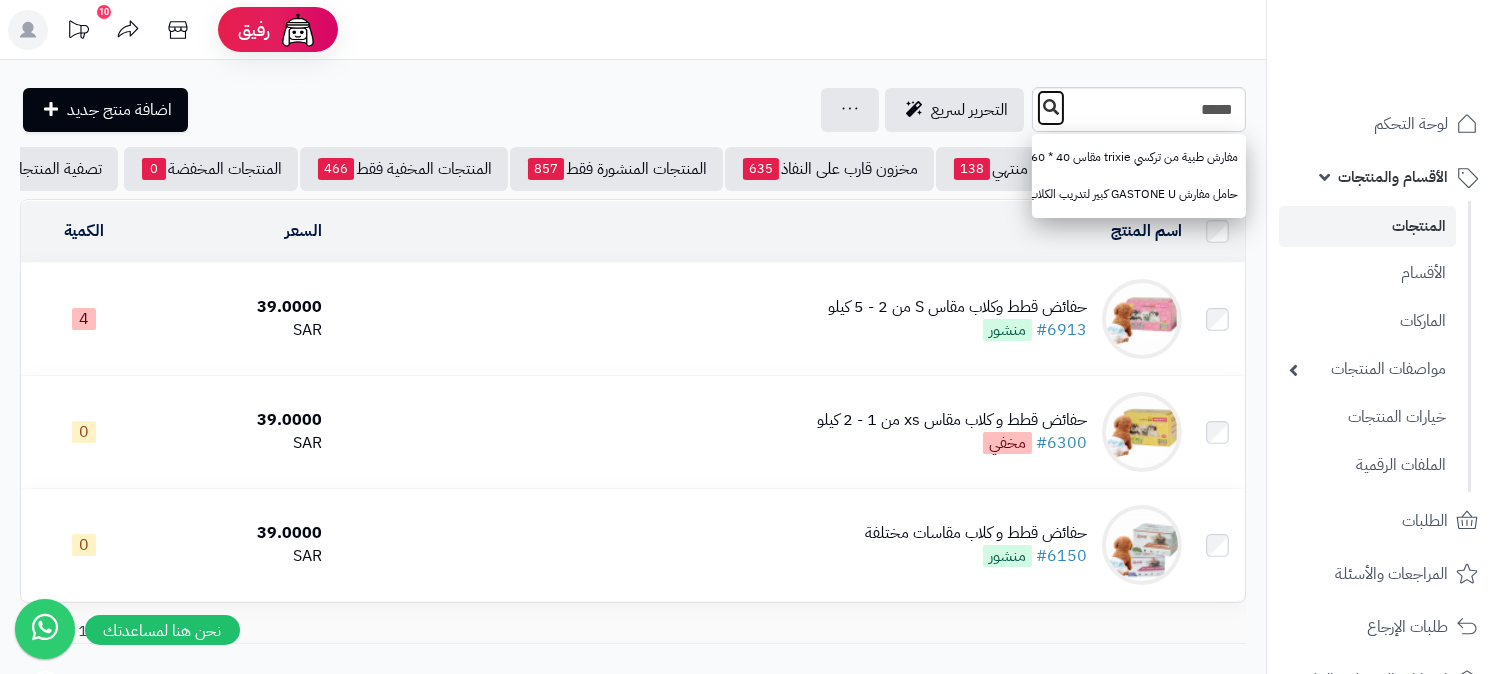 click at bounding box center [1051, 107] 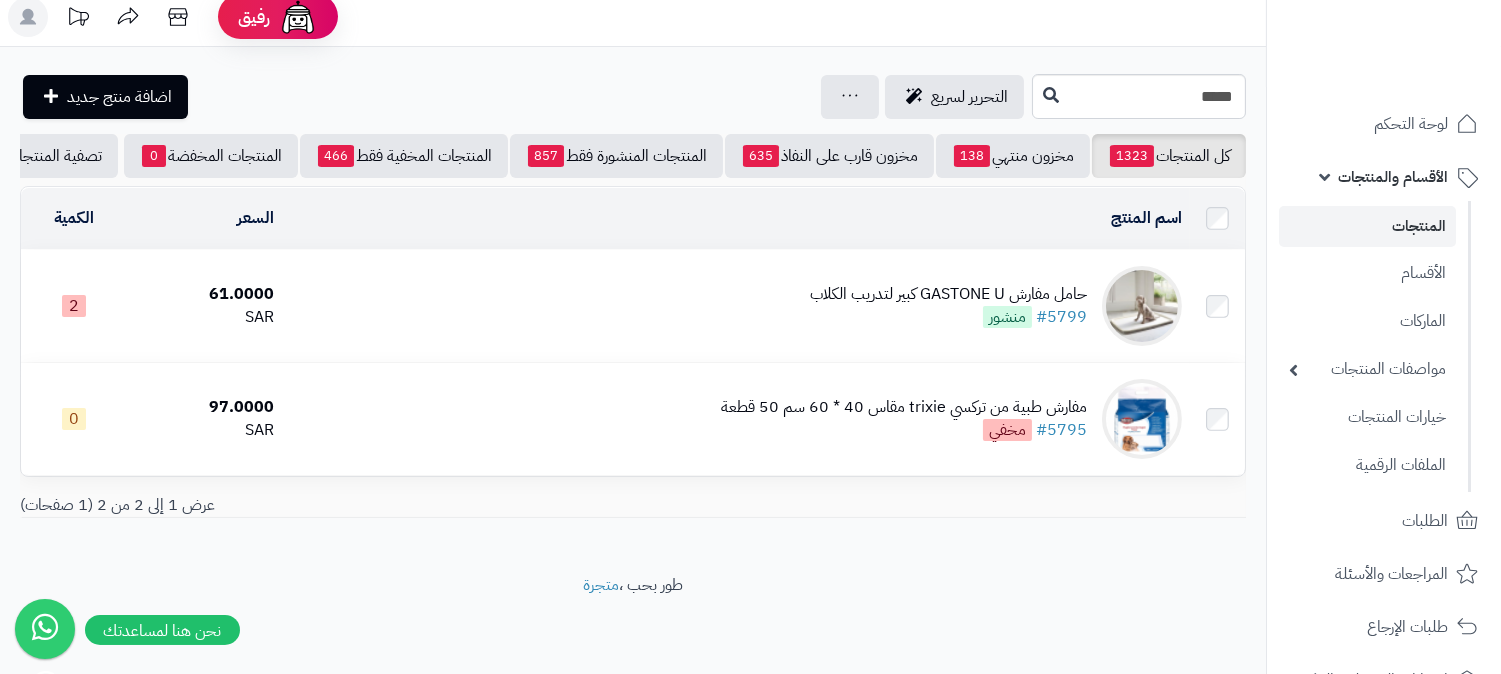 scroll, scrollTop: 26, scrollLeft: 0, axis: vertical 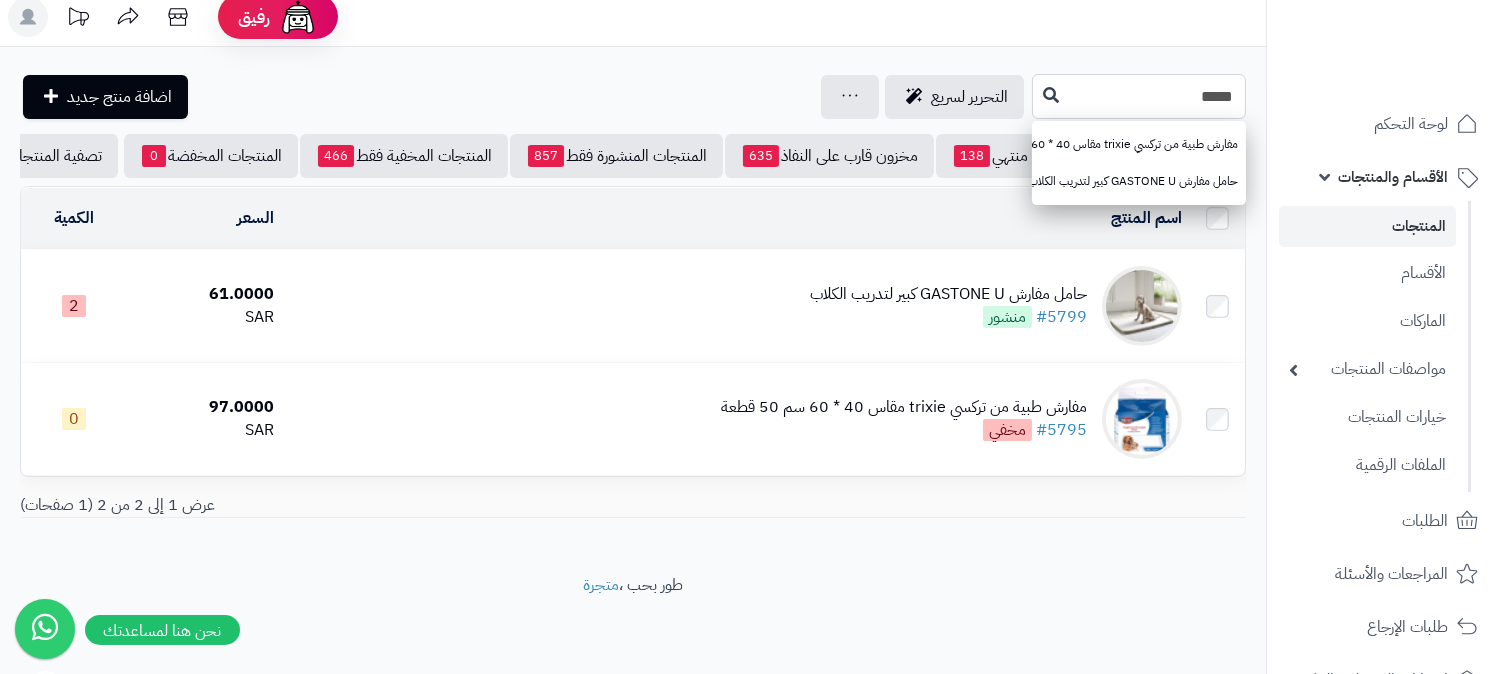 drag, startPoint x: 1130, startPoint y: 81, endPoint x: 1227, endPoint y: 88, distance: 97.25225 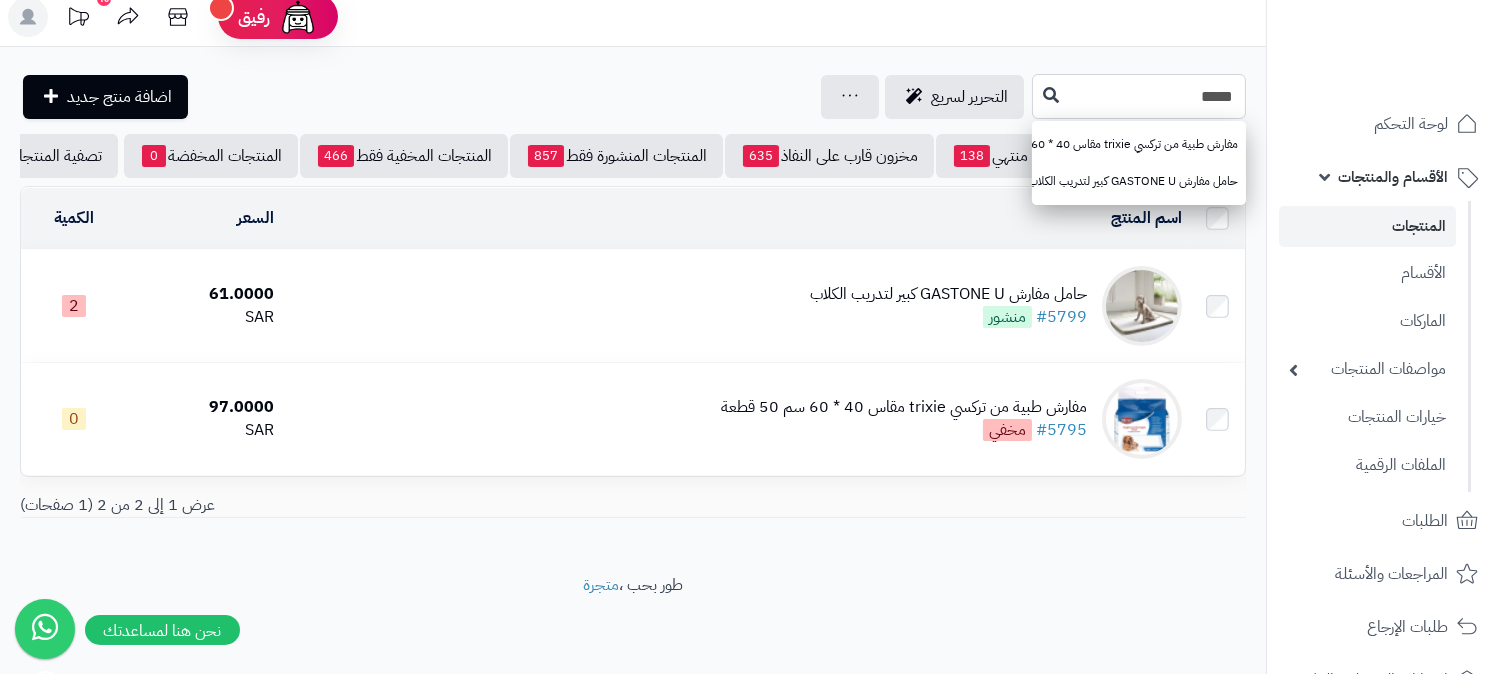 click on "*****" at bounding box center (1139, 96) 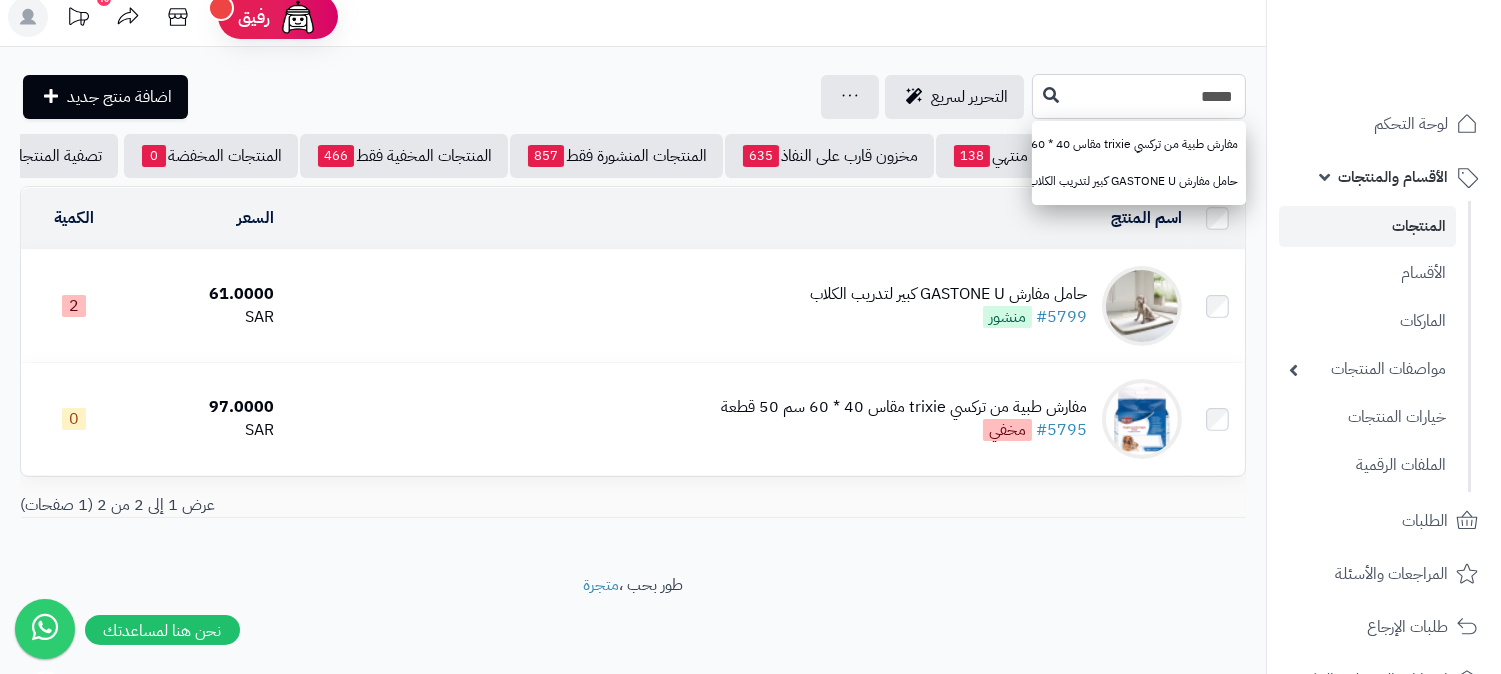paste on "**********" 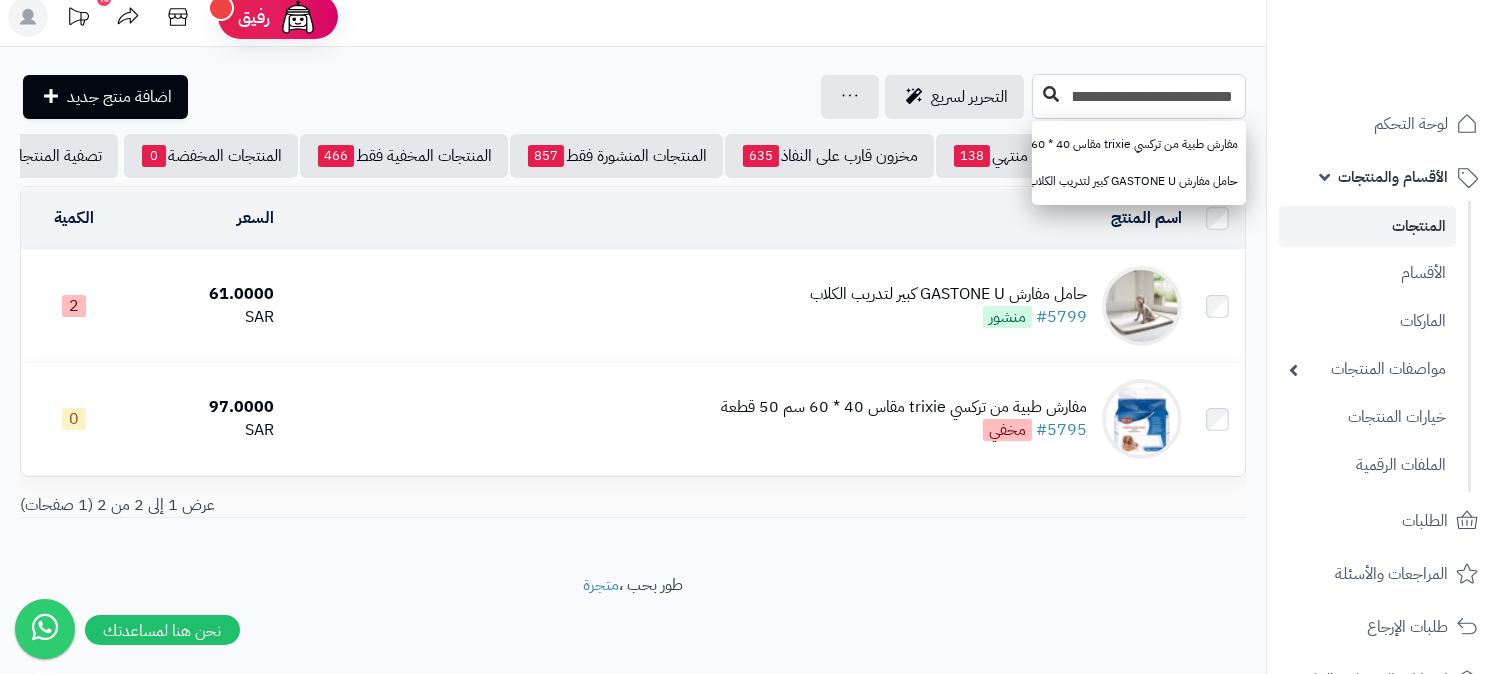 type on "**********" 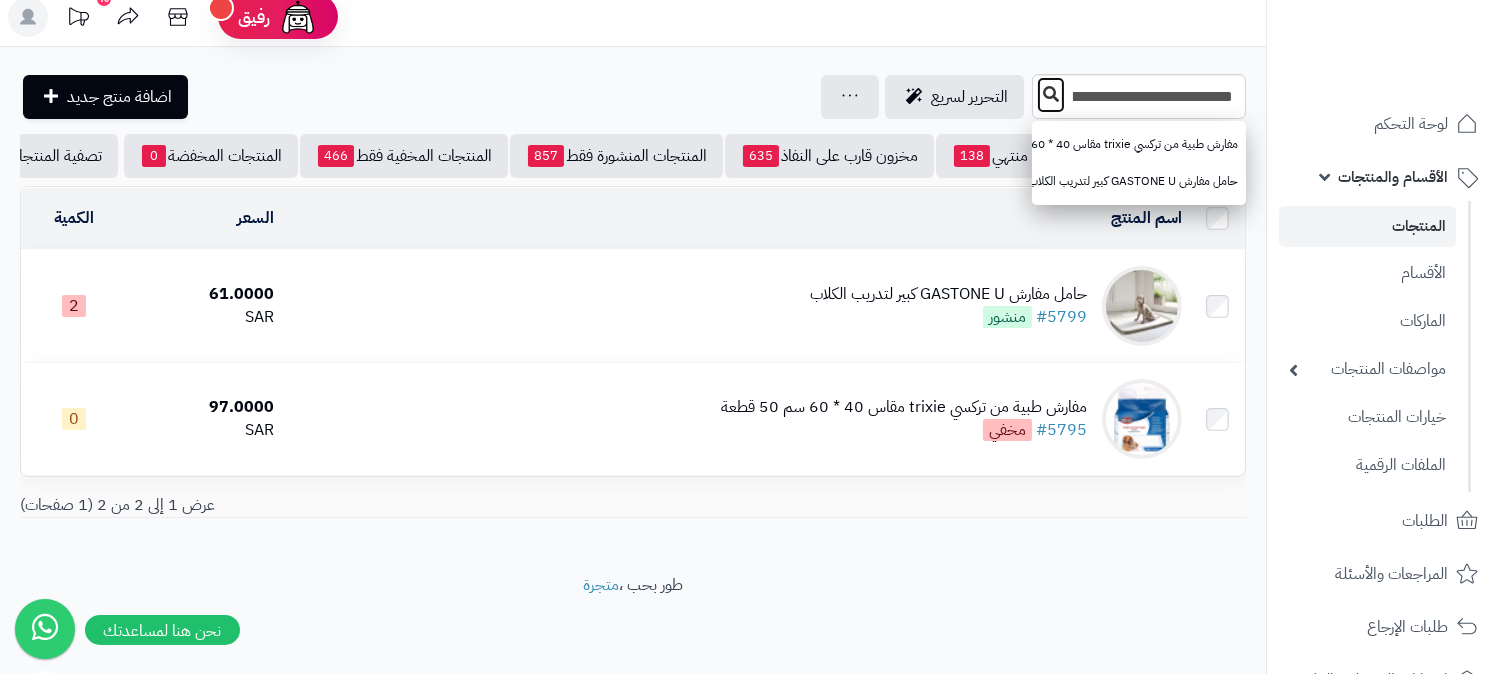 click at bounding box center [1051, 94] 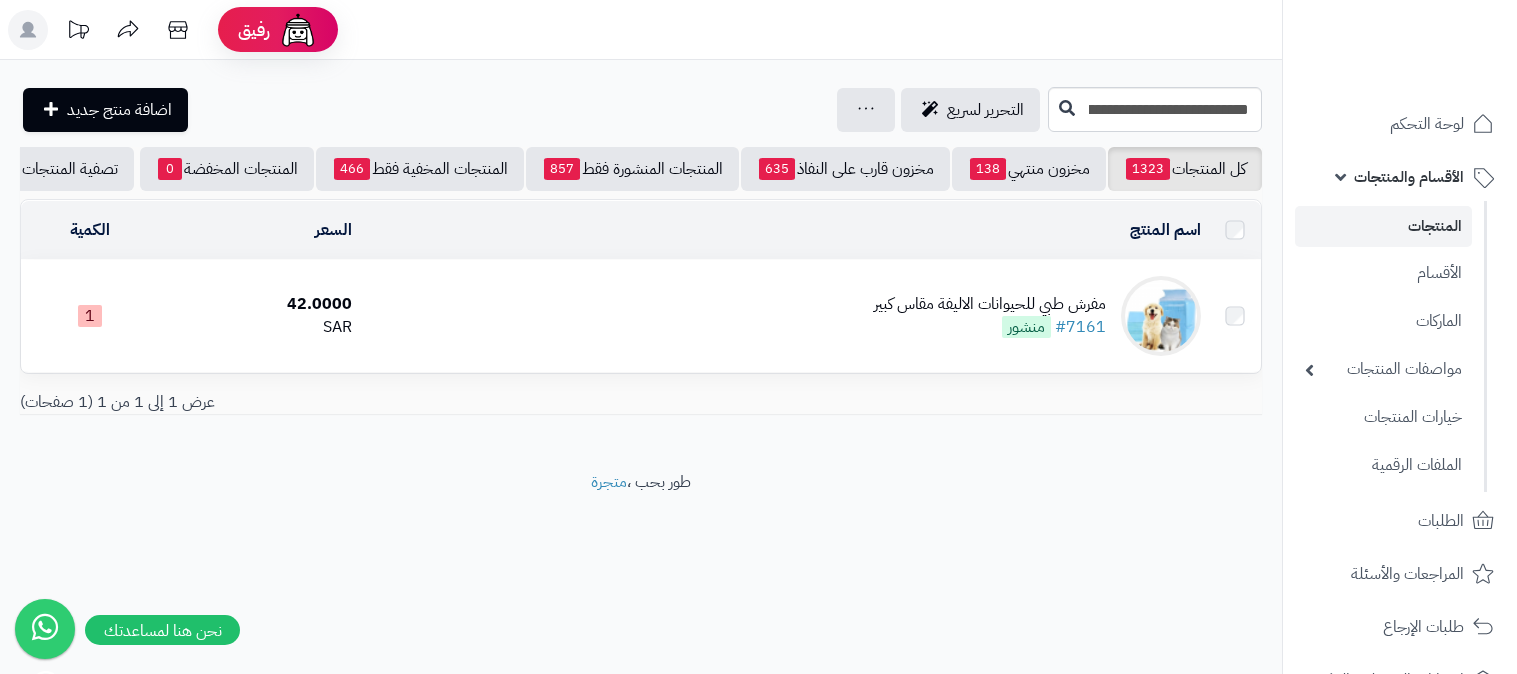 scroll, scrollTop: 0, scrollLeft: 0, axis: both 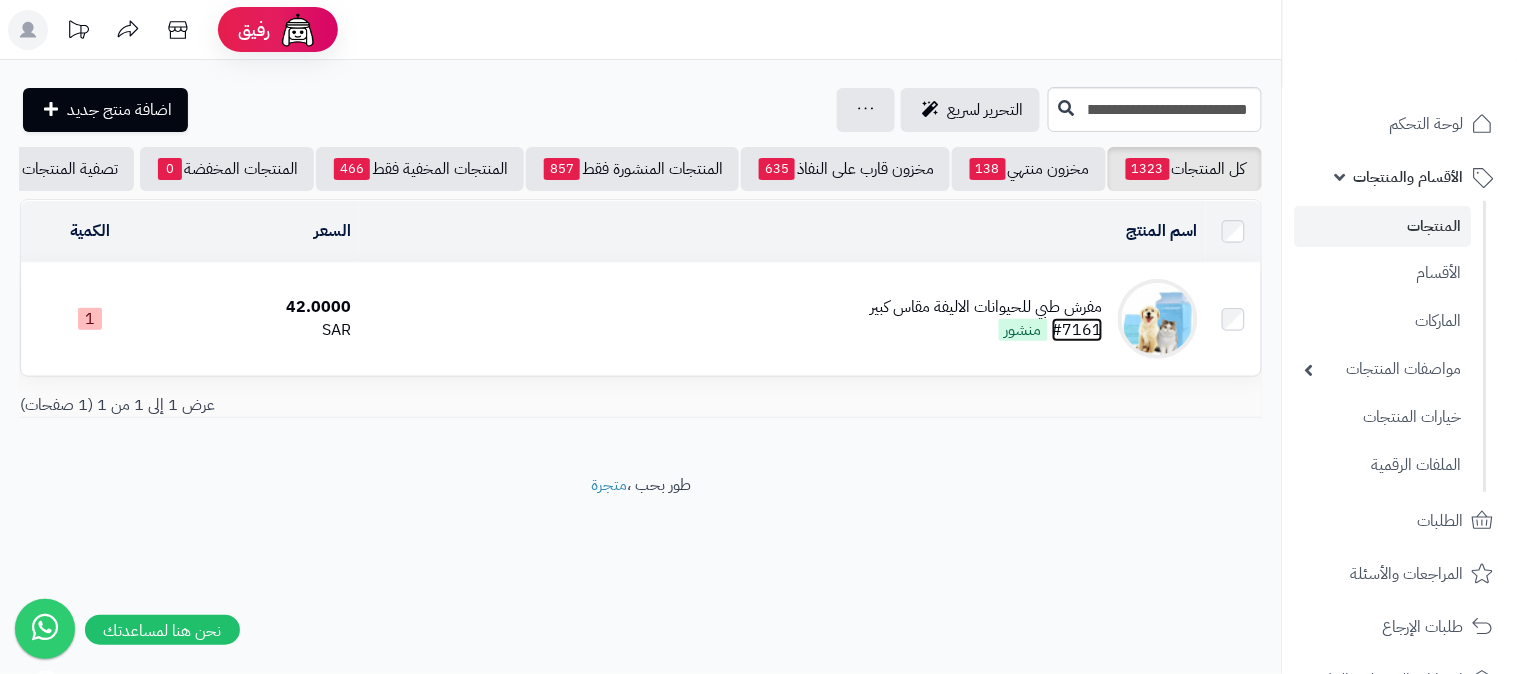 click on "#7161" at bounding box center (1077, 330) 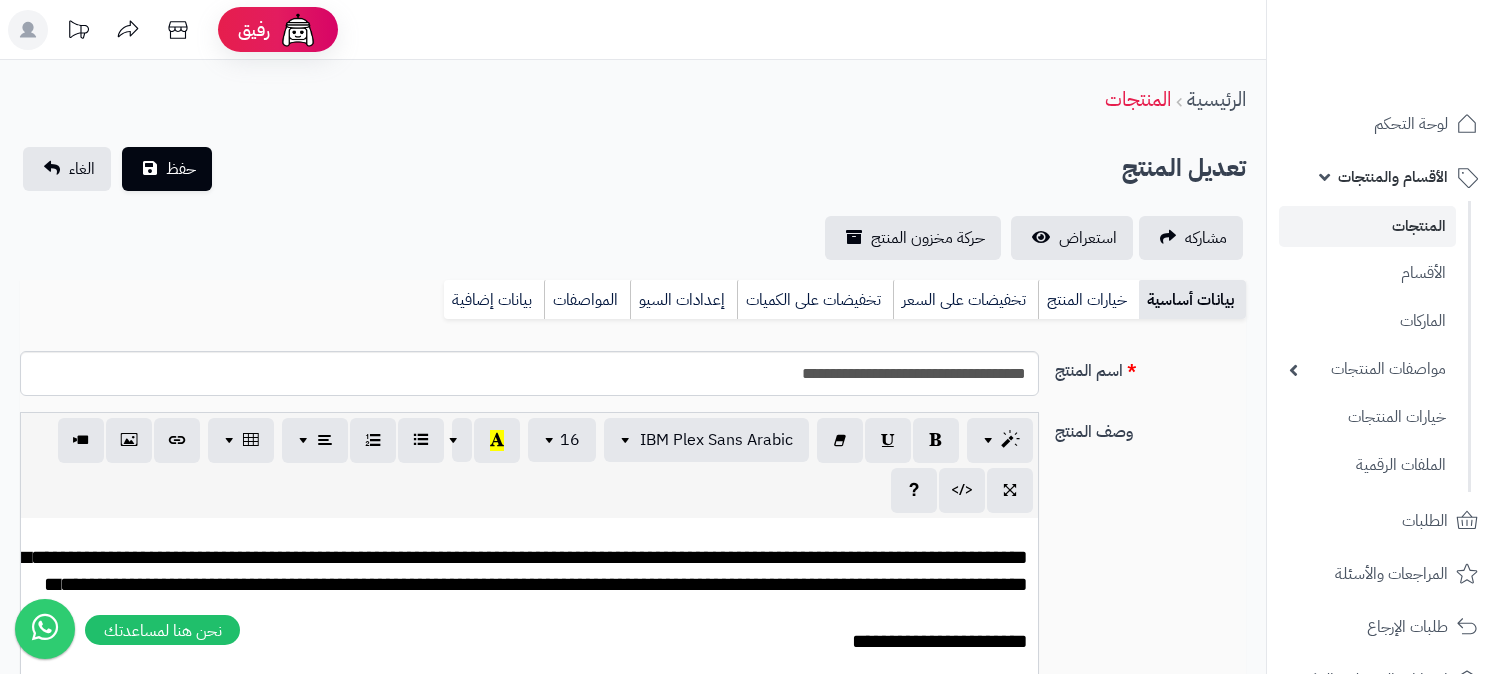 scroll, scrollTop: 333, scrollLeft: 0, axis: vertical 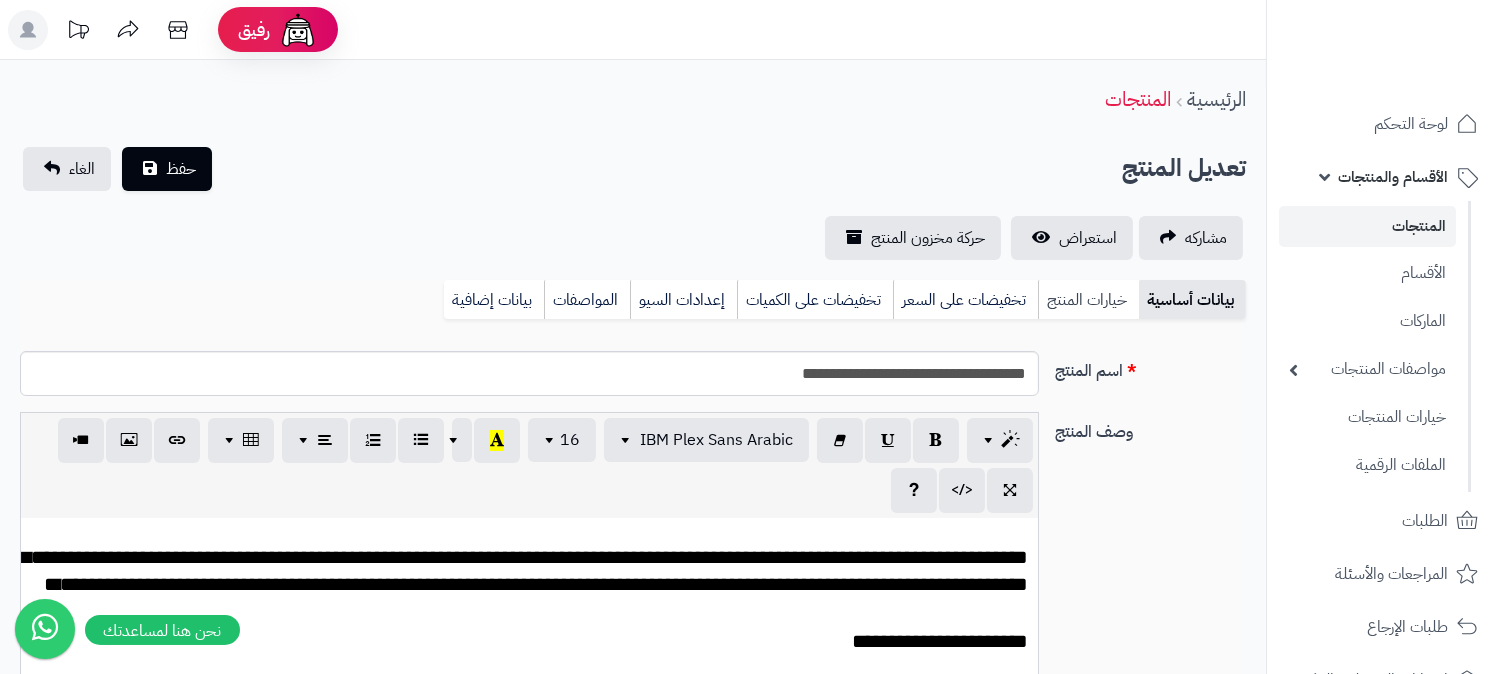 click on "خيارات المنتج" at bounding box center [1088, 300] 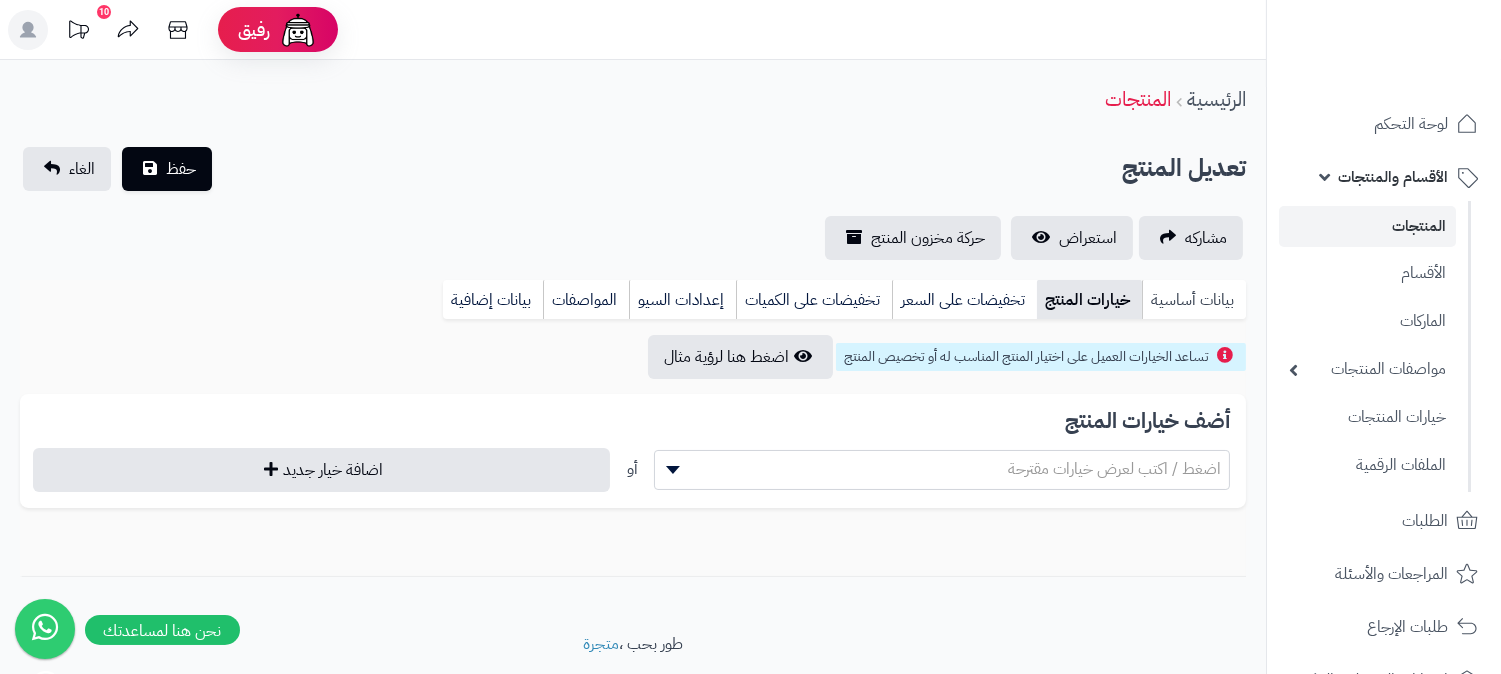 click on "بيانات أساسية" at bounding box center (1194, 300) 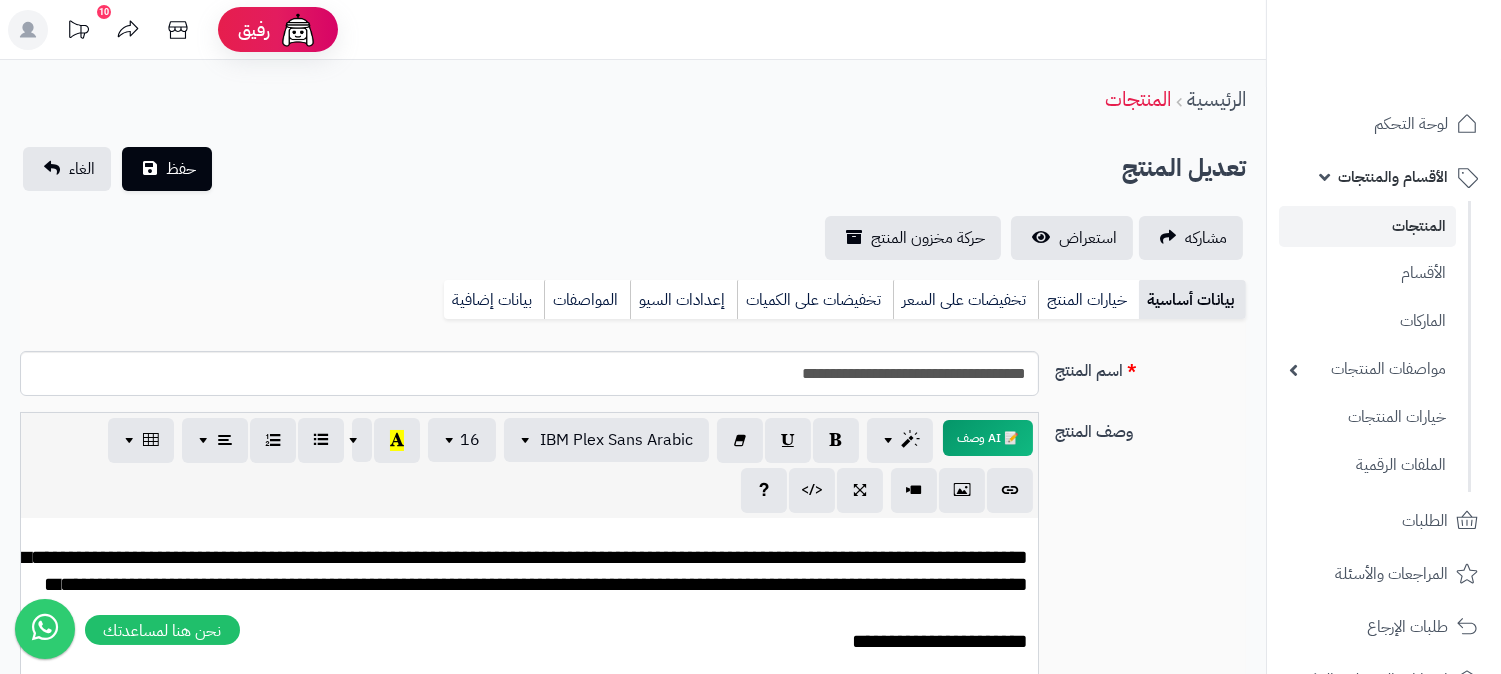scroll, scrollTop: 0, scrollLeft: 0, axis: both 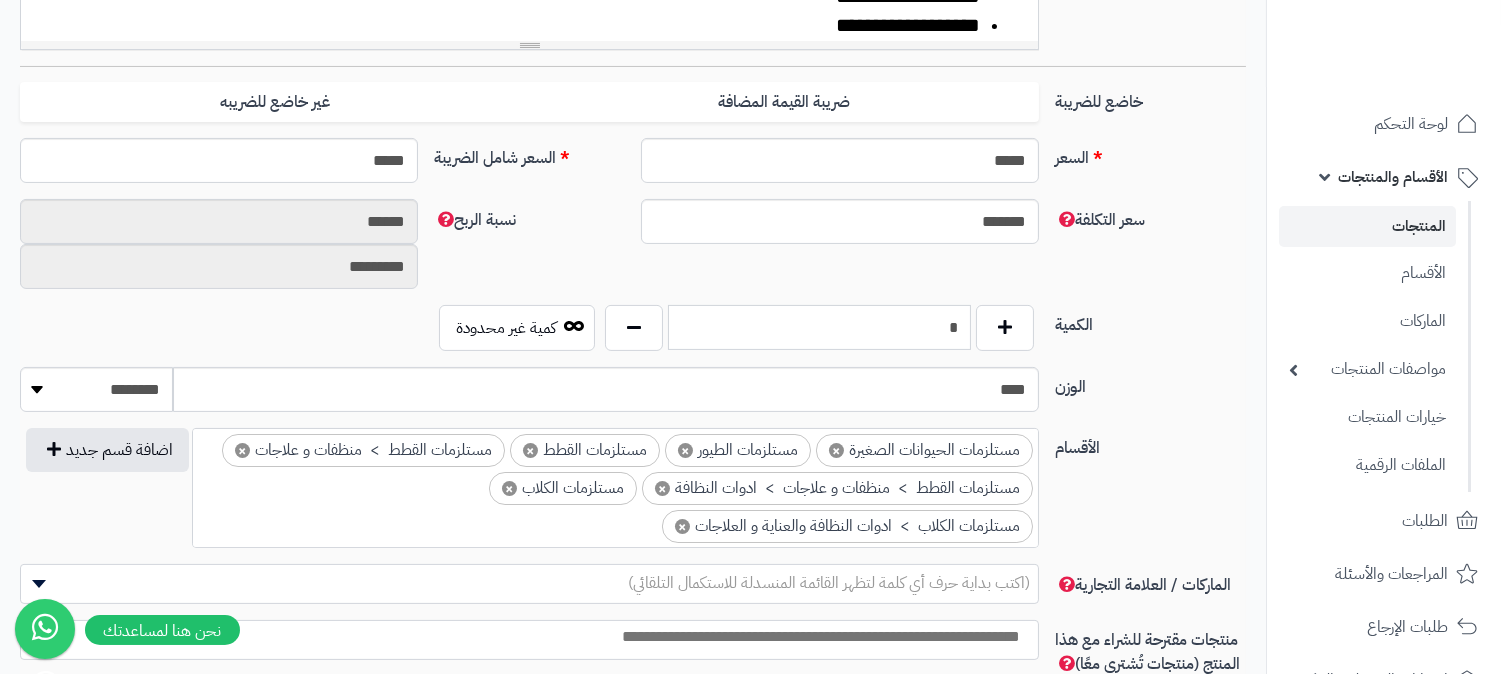 click on "*" at bounding box center [819, 327] 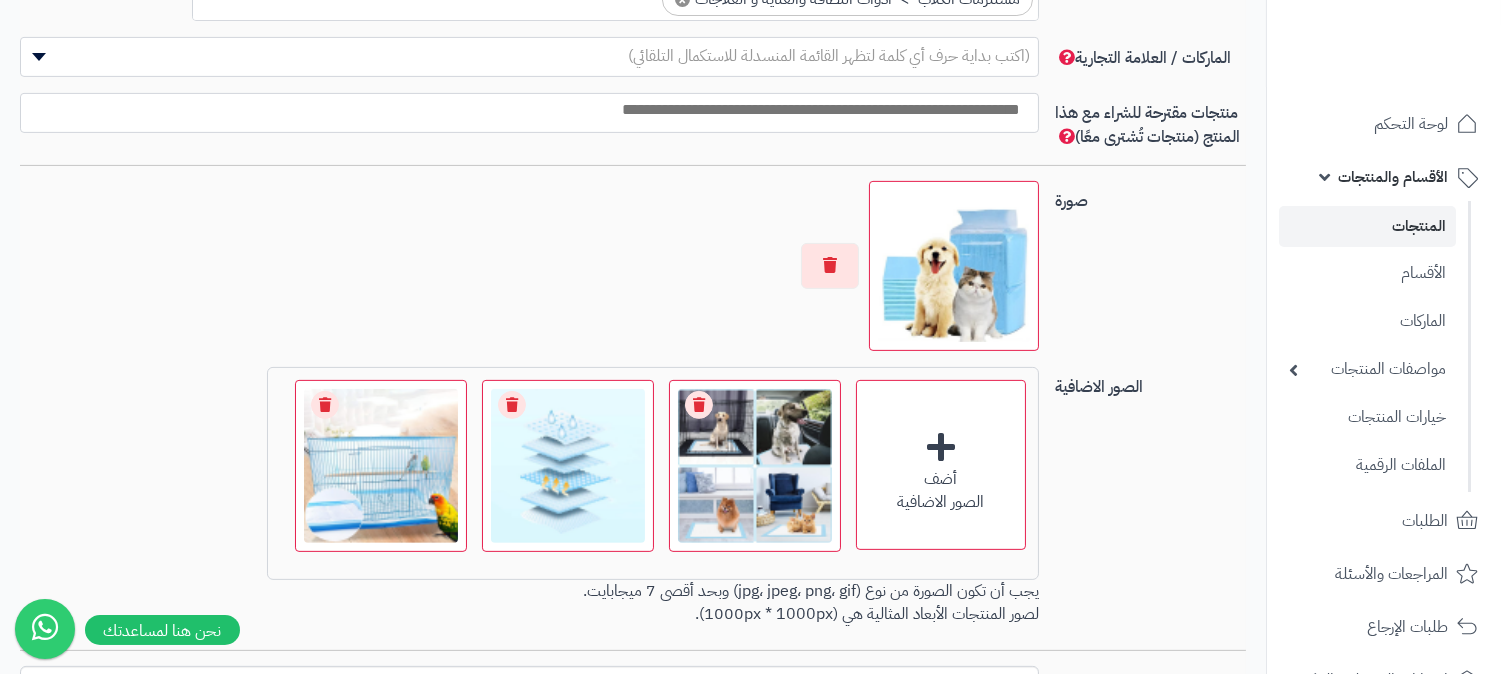 scroll, scrollTop: 1512, scrollLeft: 0, axis: vertical 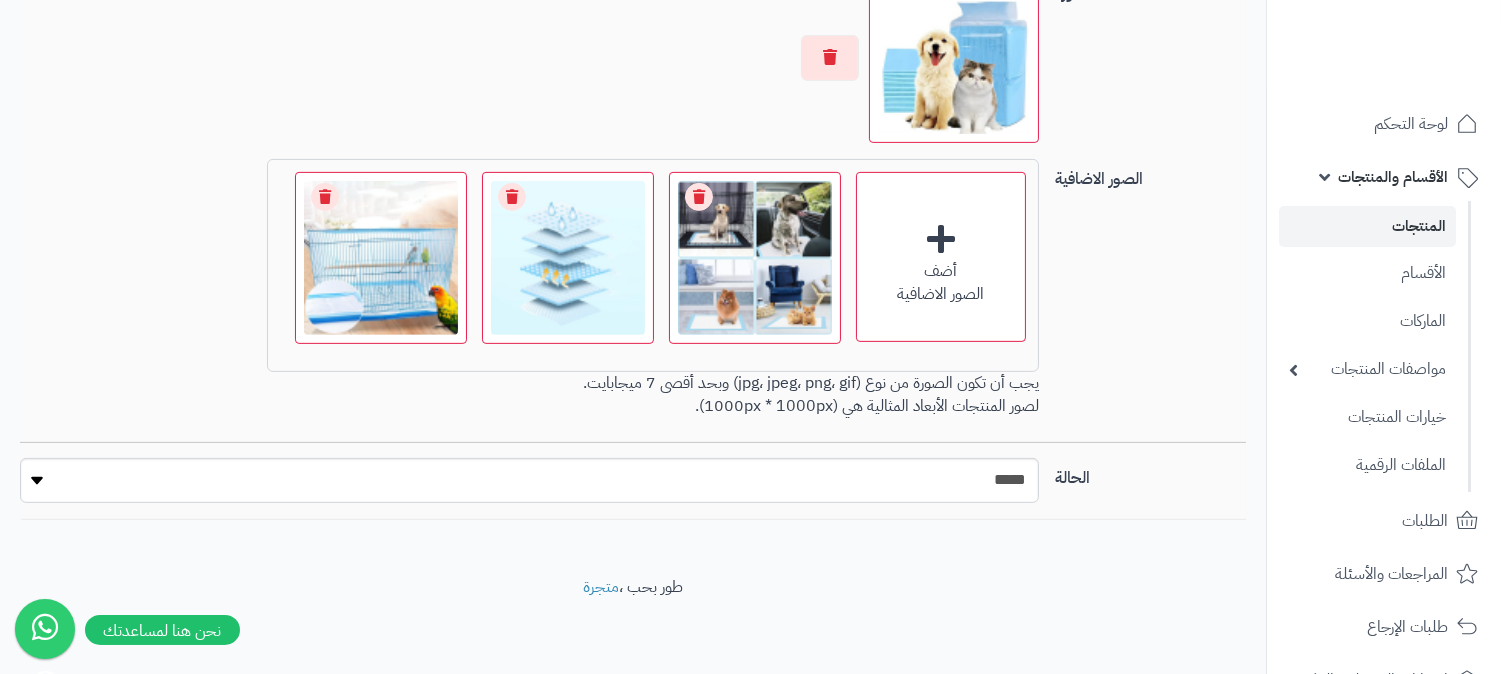type on "*" 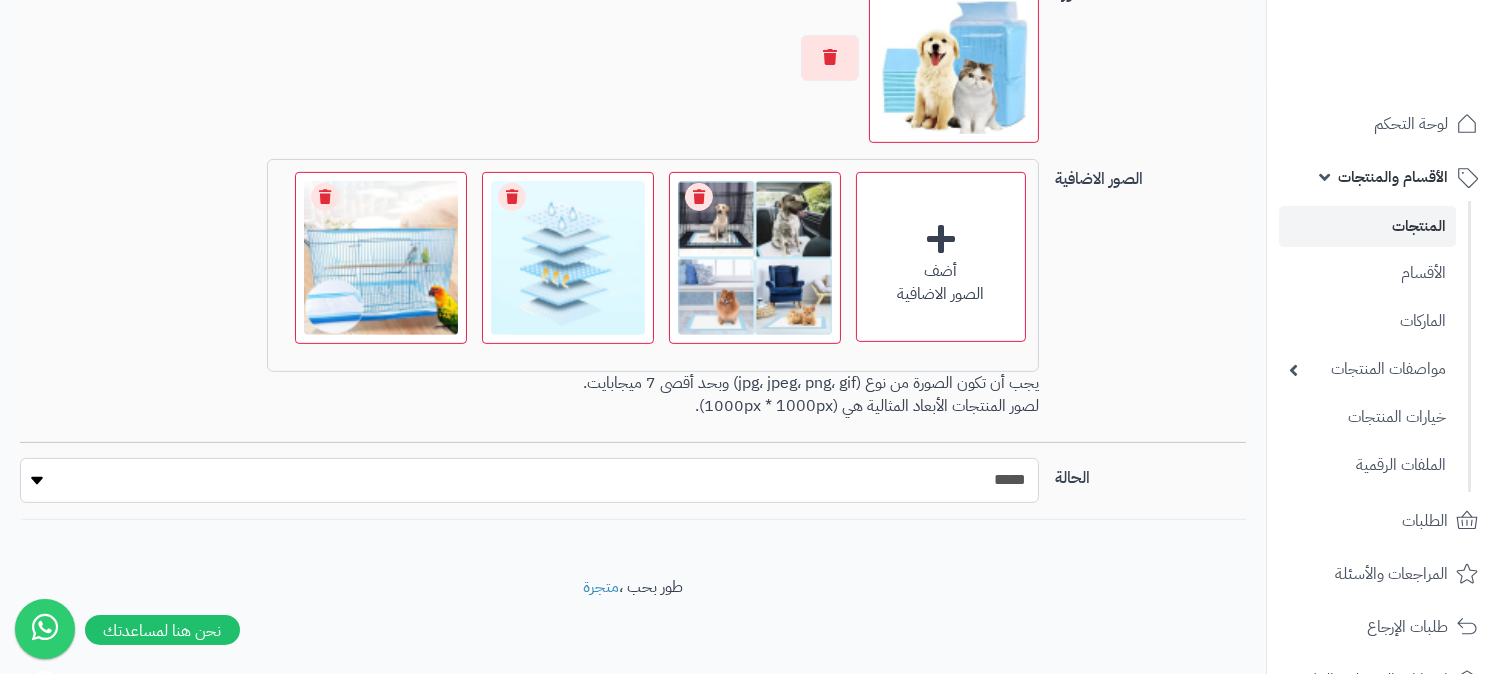 click on "***** ****" at bounding box center (529, 480) 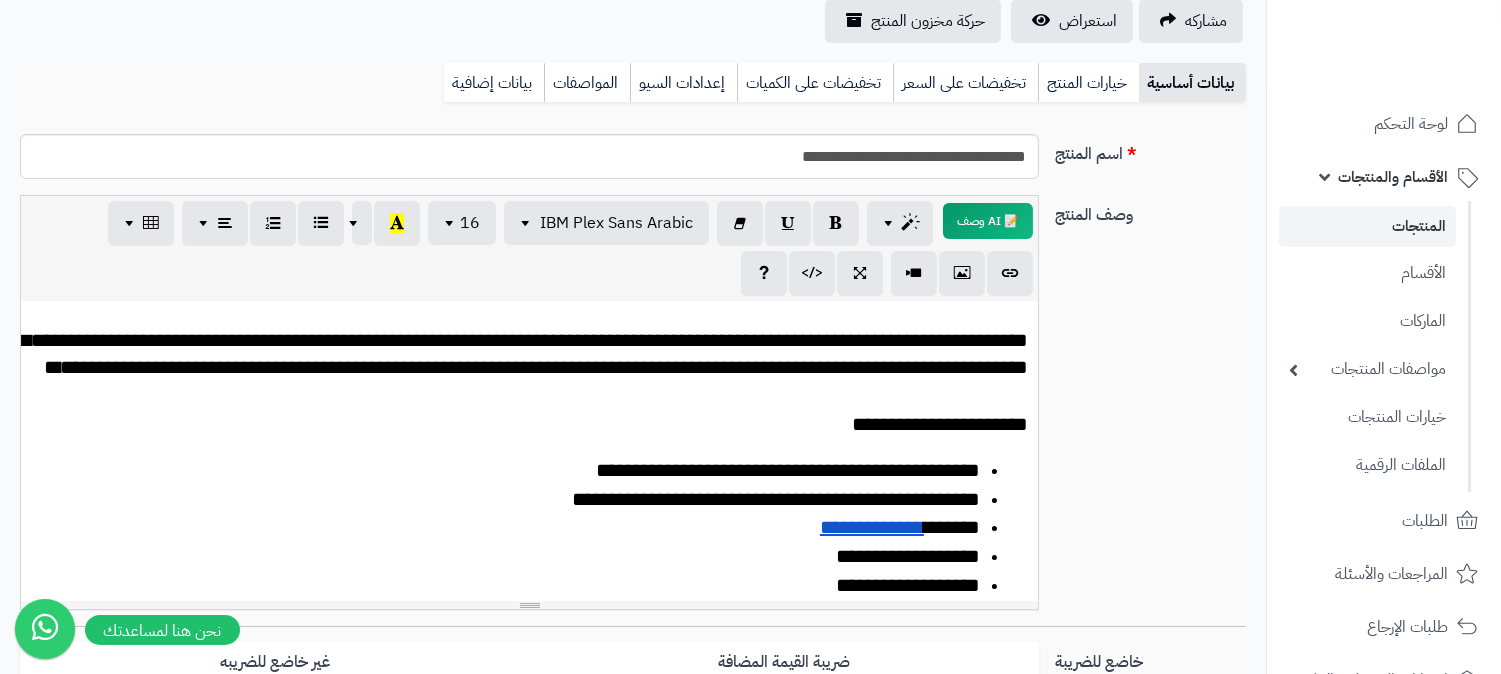 scroll, scrollTop: 0, scrollLeft: 0, axis: both 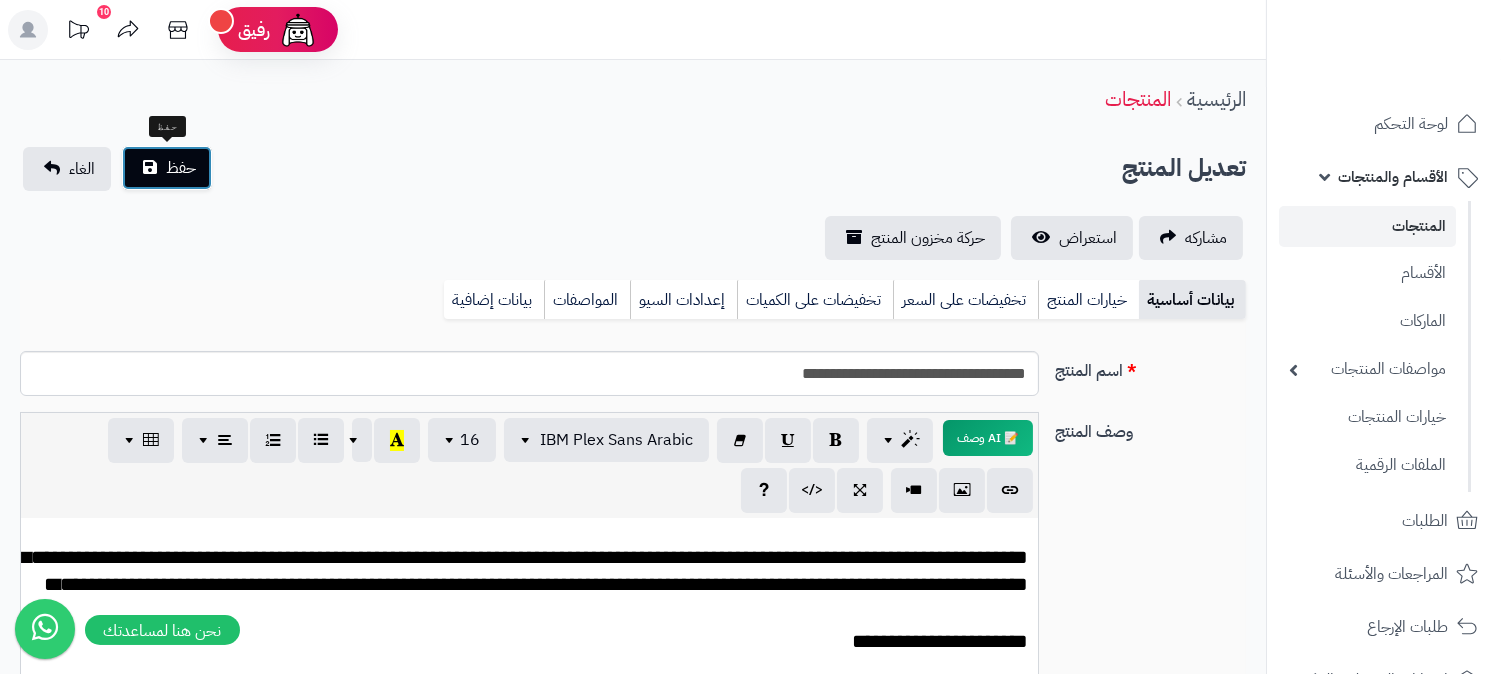 click on "حفظ" at bounding box center (167, 168) 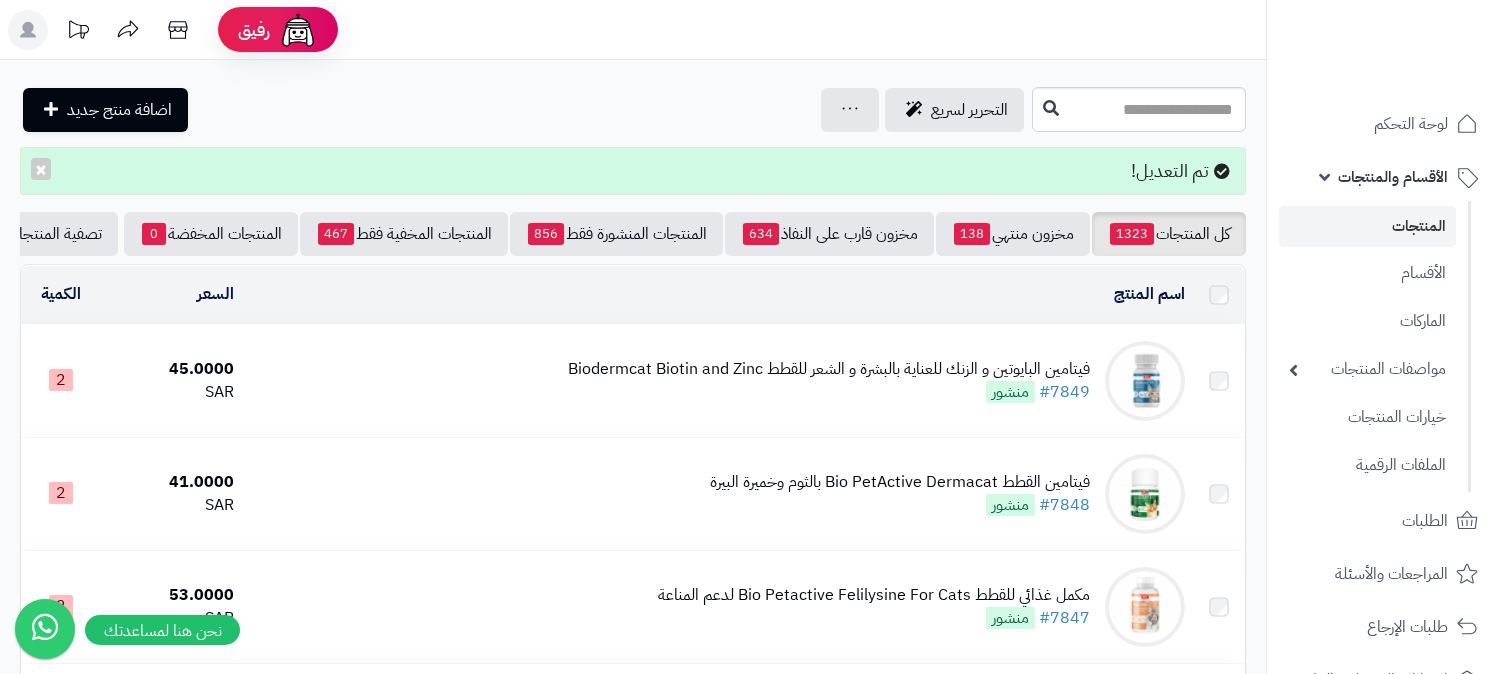 scroll, scrollTop: 0, scrollLeft: 0, axis: both 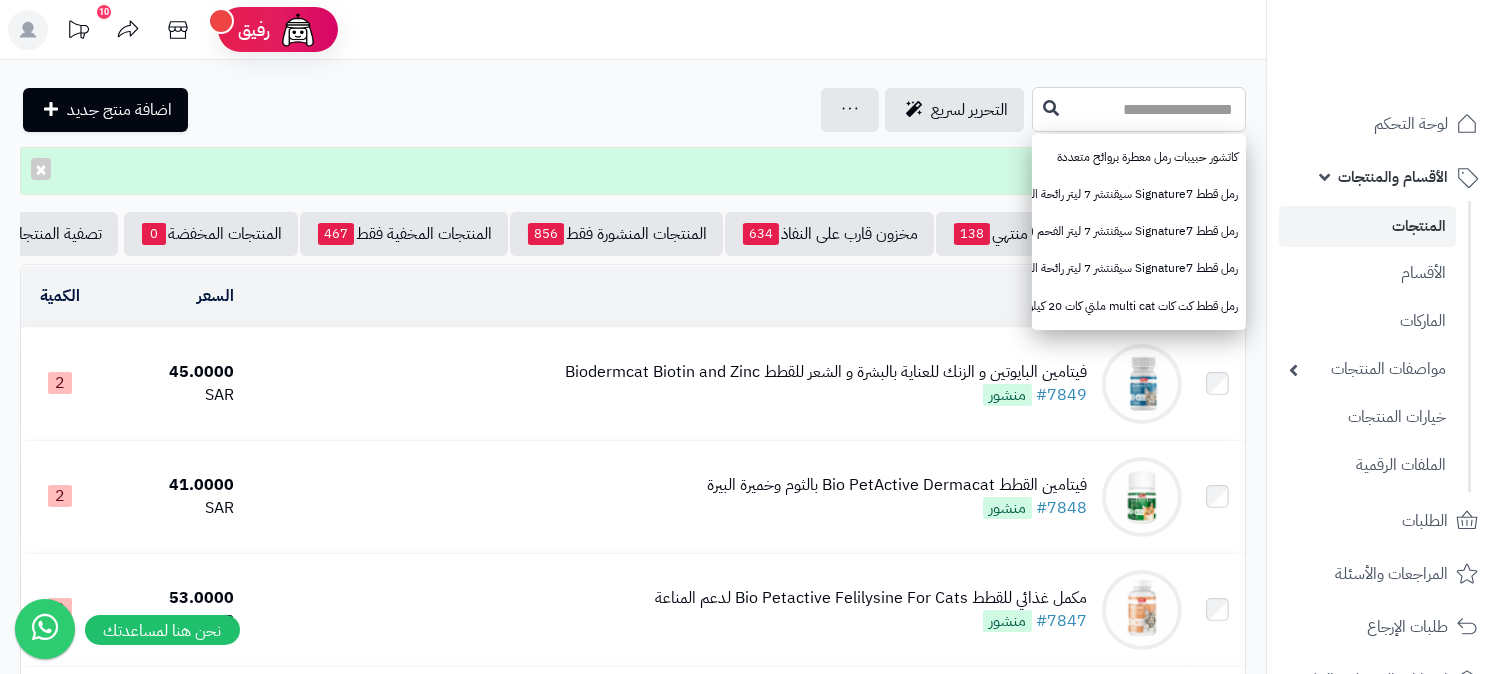 paste on "**********" 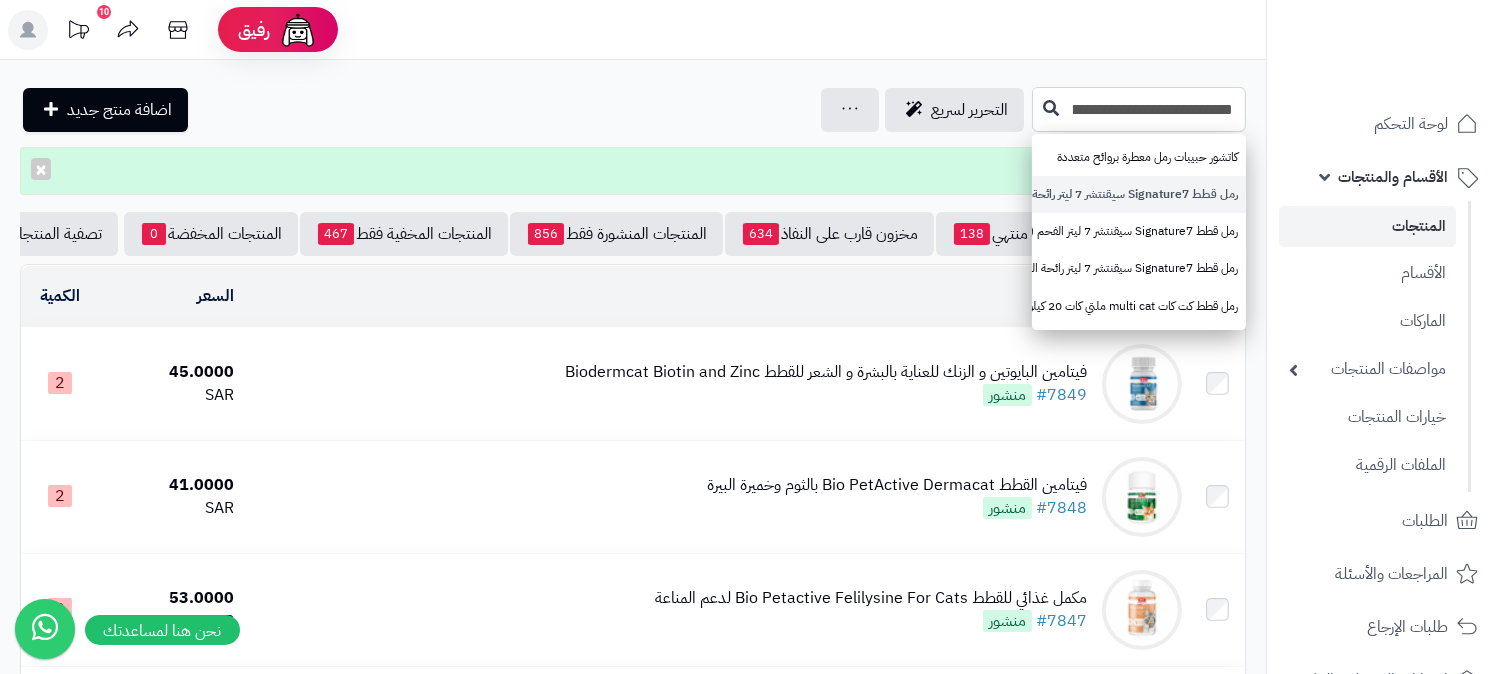 scroll, scrollTop: 0, scrollLeft: -95, axis: horizontal 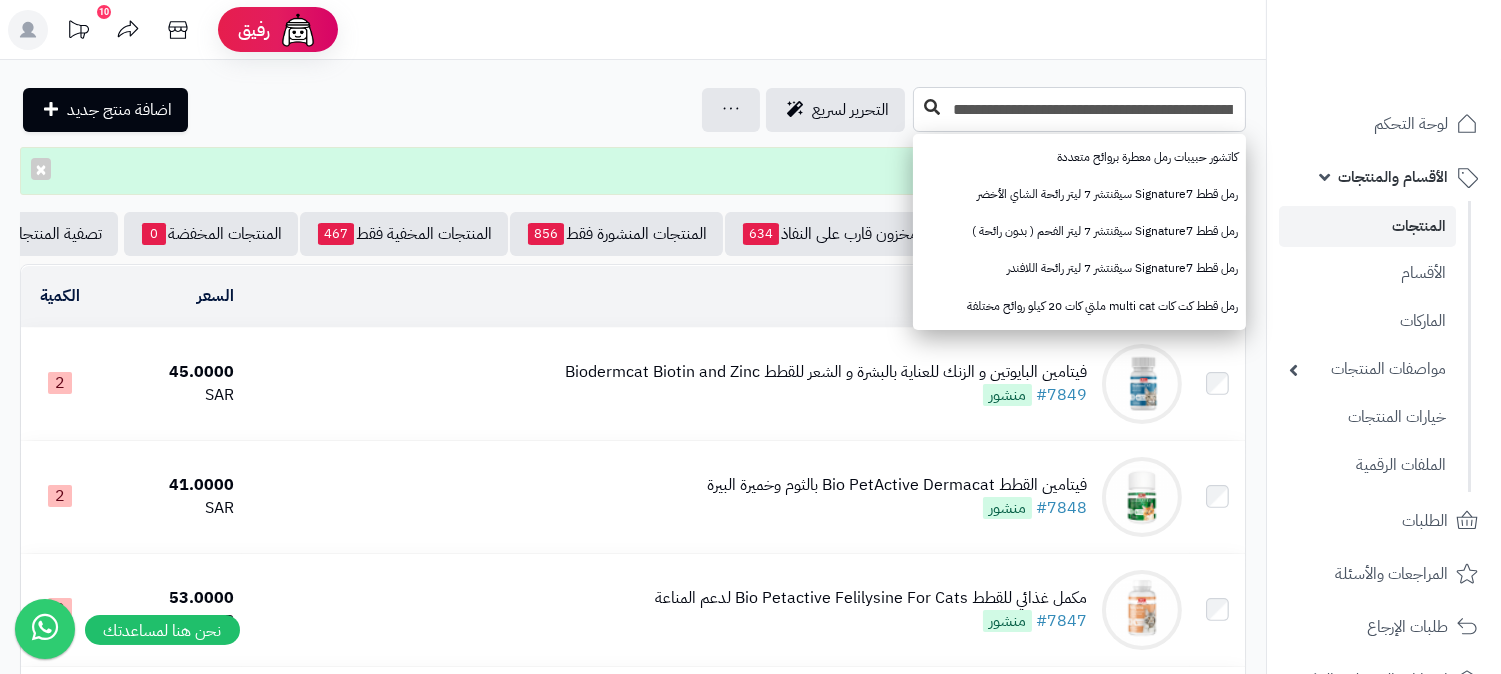 type on "**********" 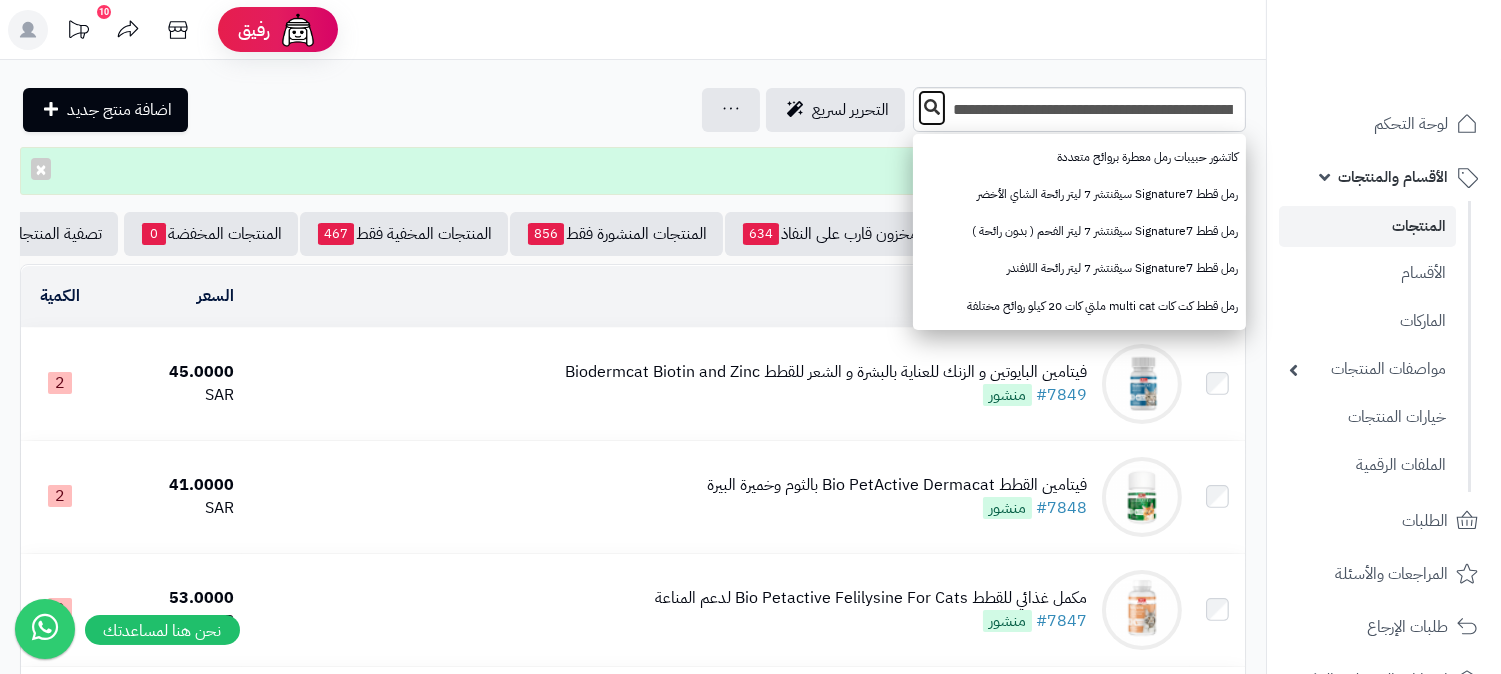 click at bounding box center (932, 107) 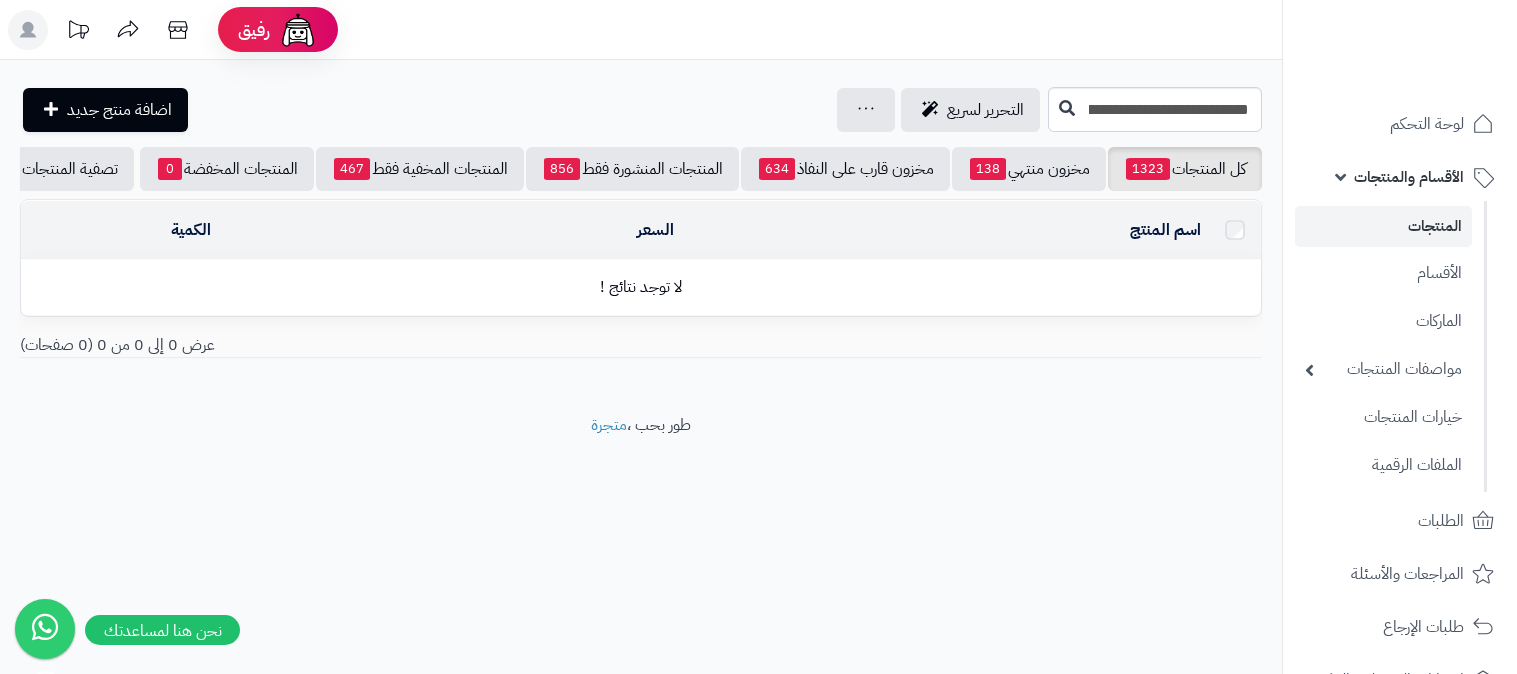 scroll, scrollTop: 0, scrollLeft: 0, axis: both 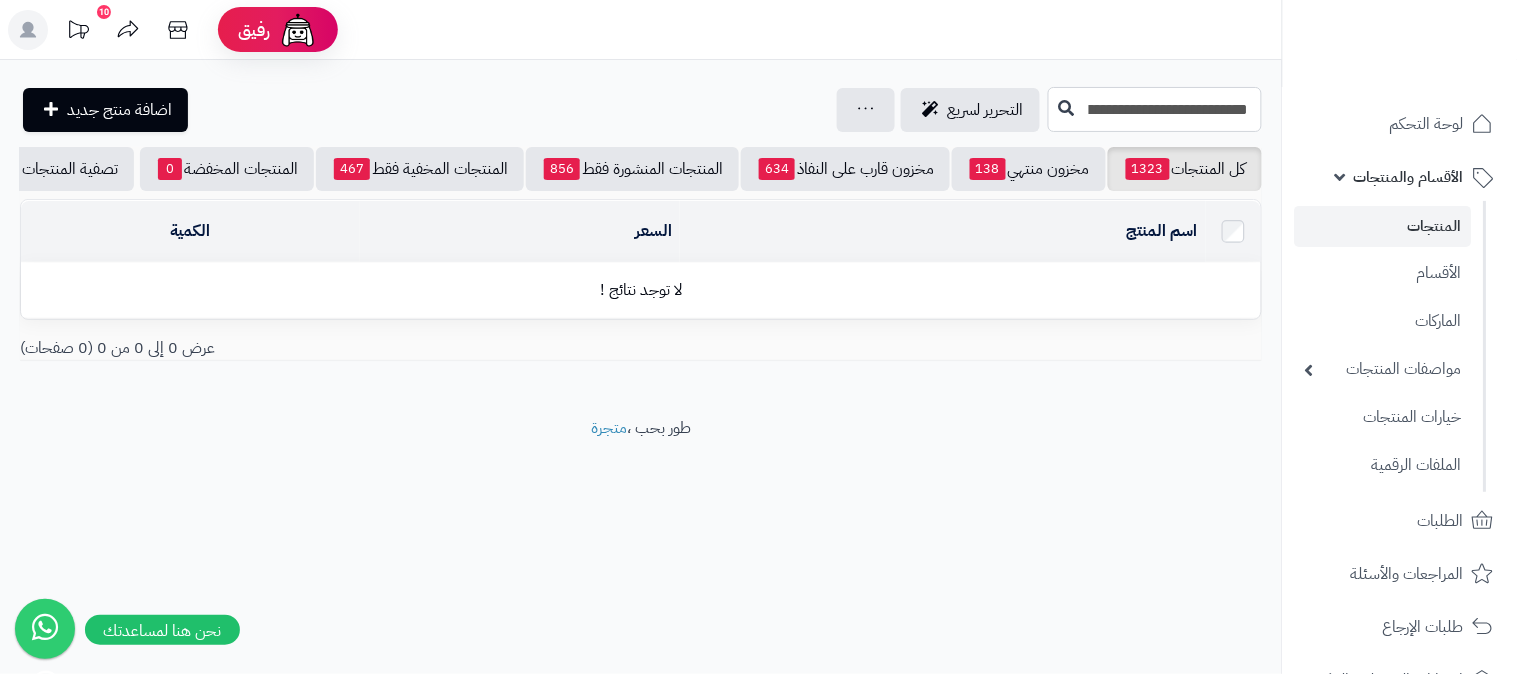 click on "**********" at bounding box center [1155, 109] 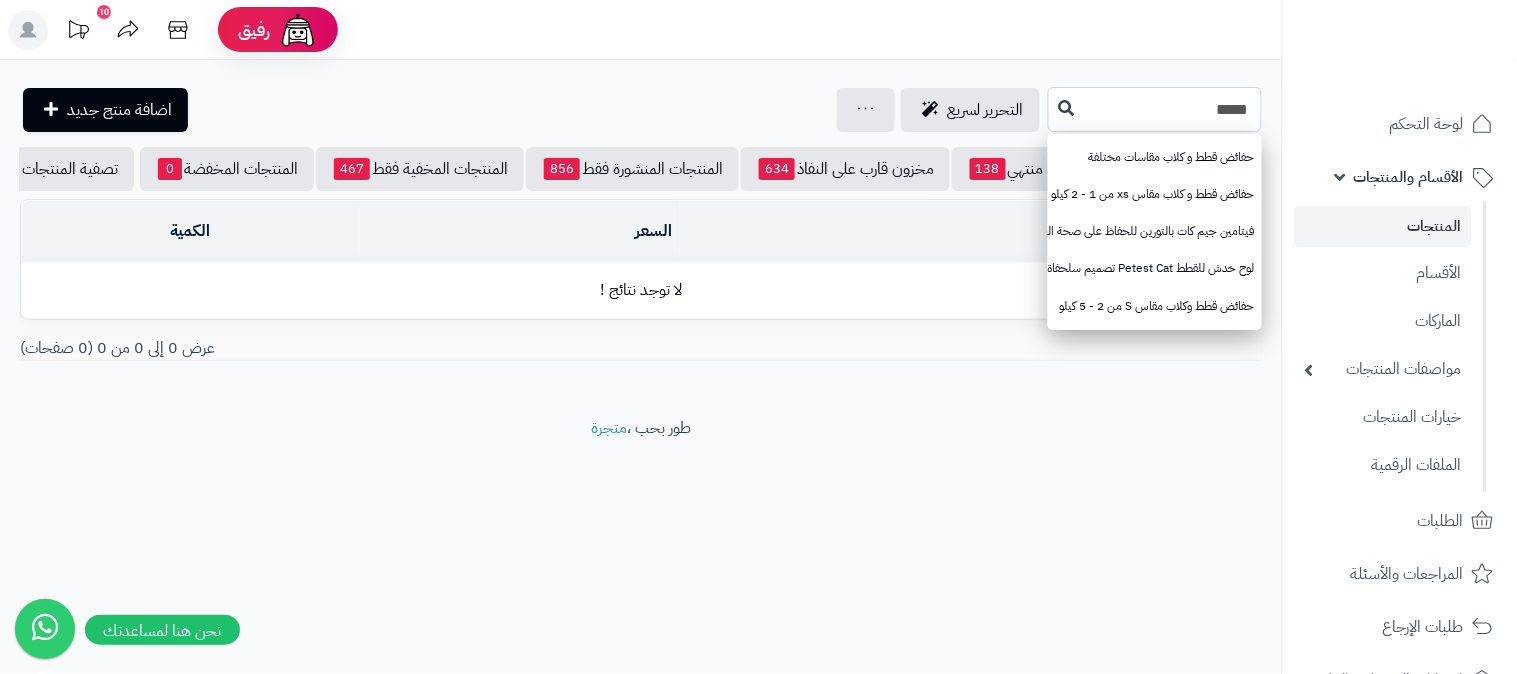 type on "*****" 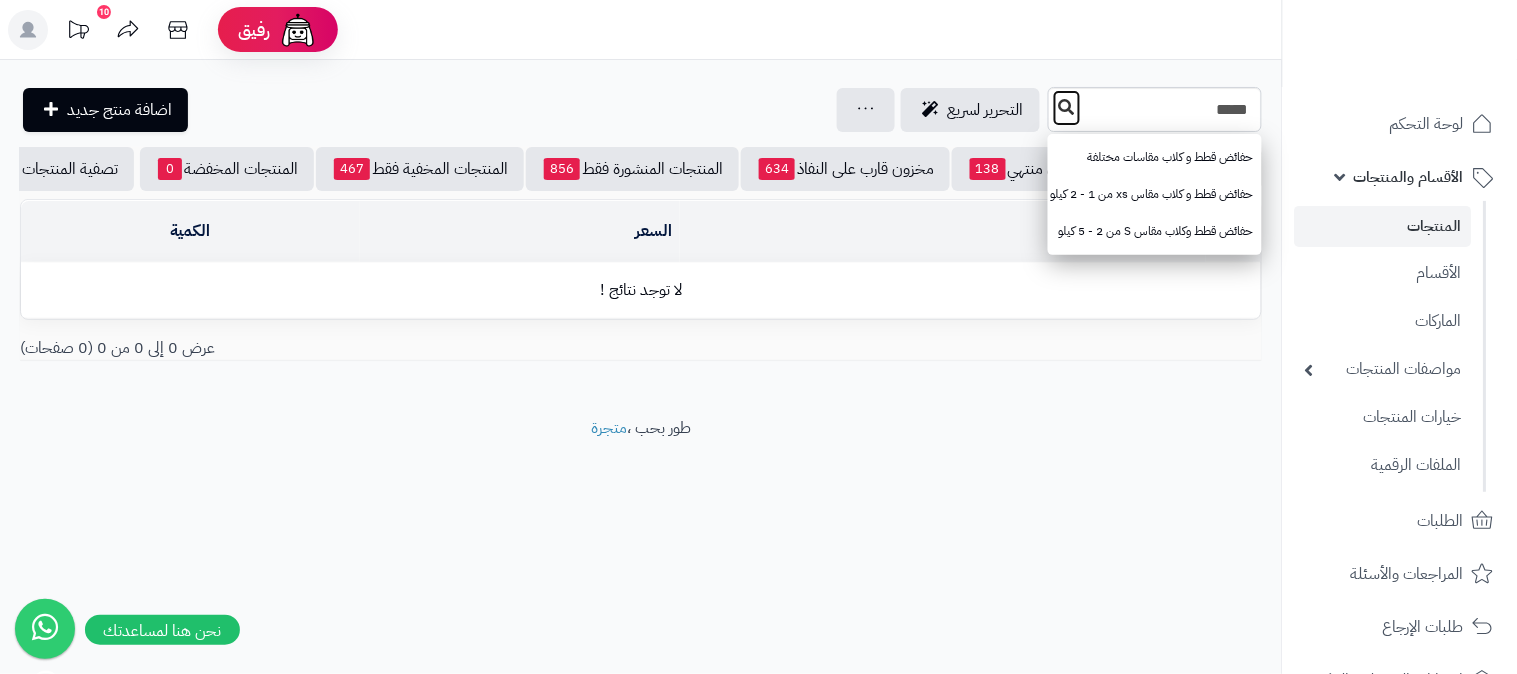 click at bounding box center [1067, 107] 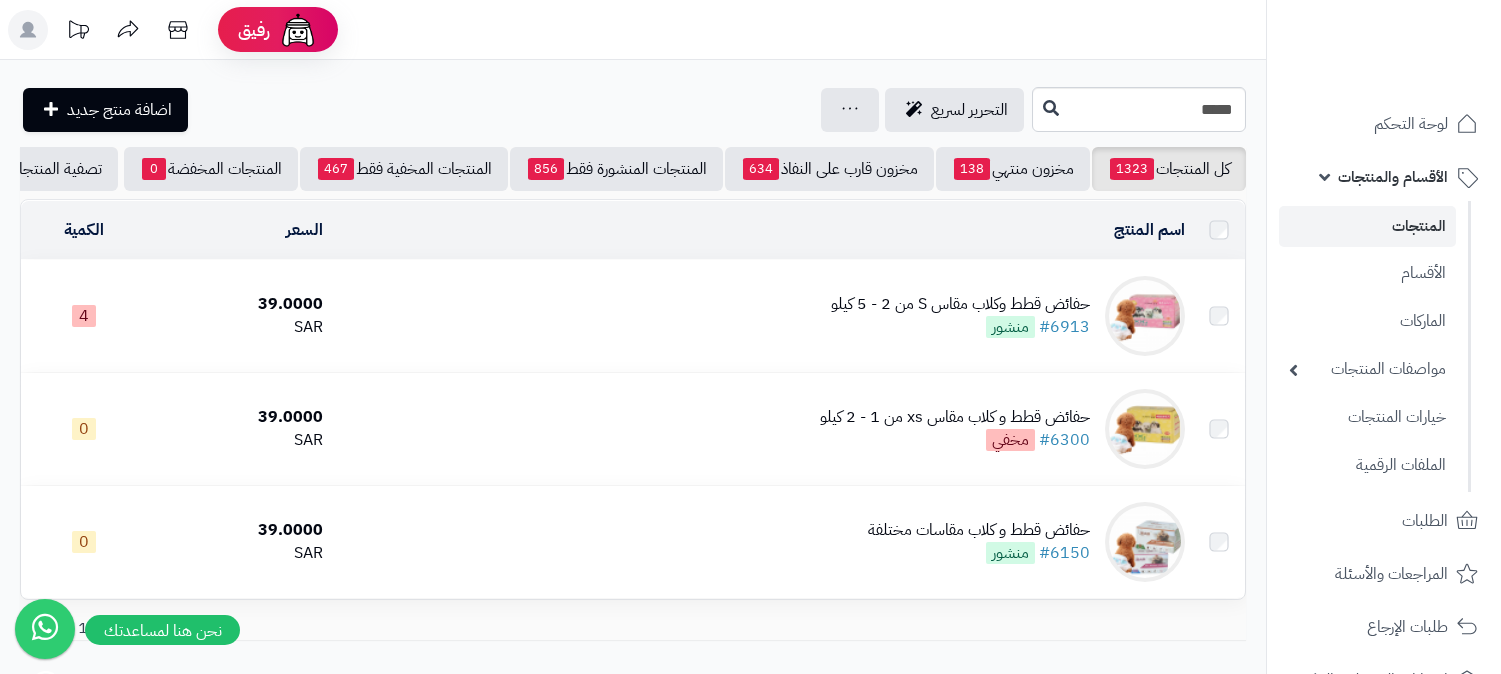 scroll, scrollTop: 0, scrollLeft: 0, axis: both 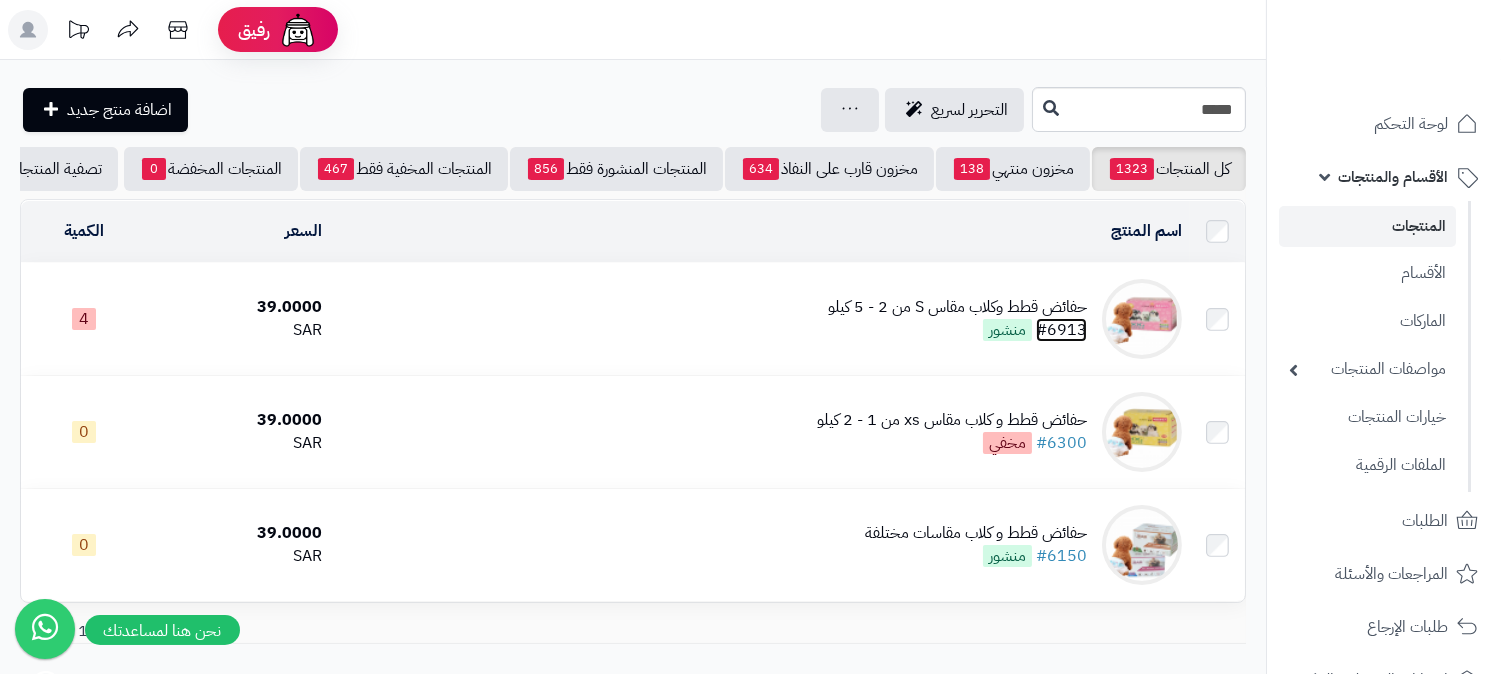 click on "#6913" at bounding box center (1061, 330) 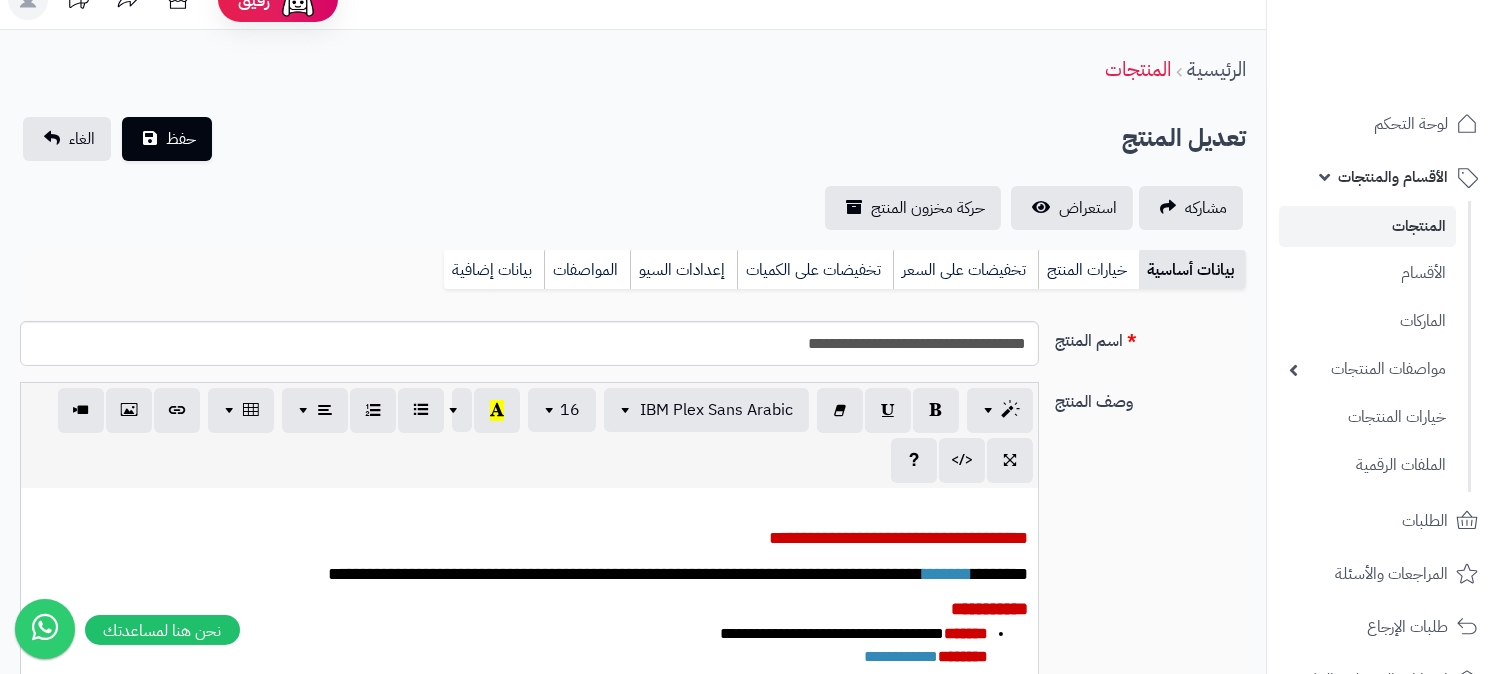 type on "*****" 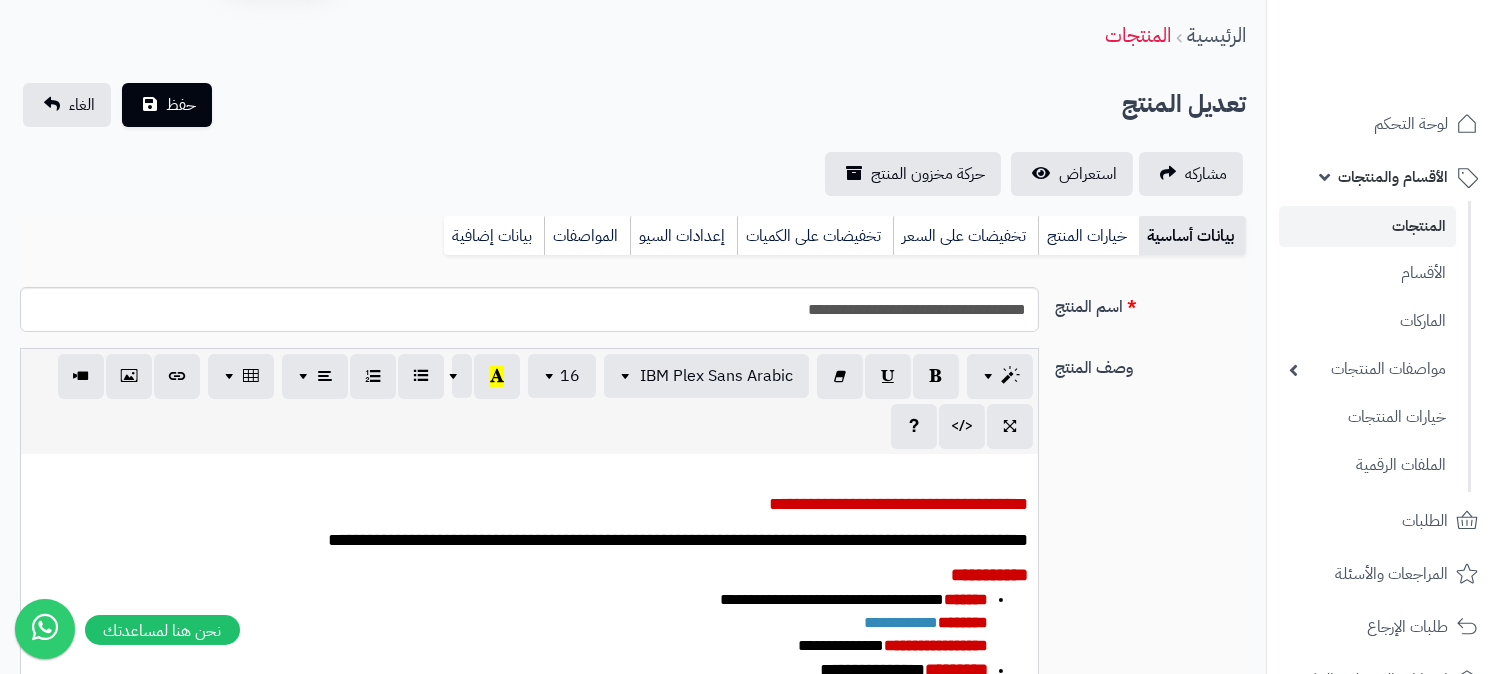 scroll, scrollTop: 236, scrollLeft: 0, axis: vertical 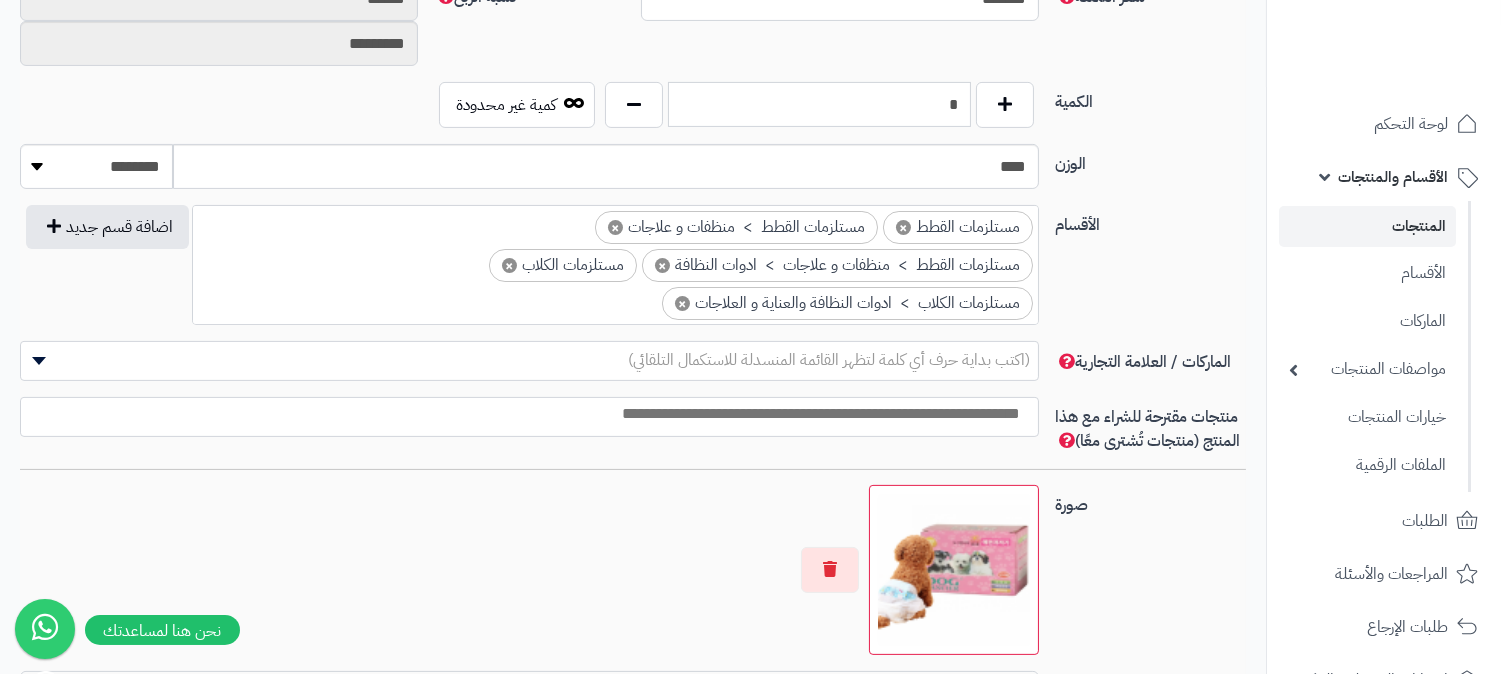 click on "*" at bounding box center [819, 104] 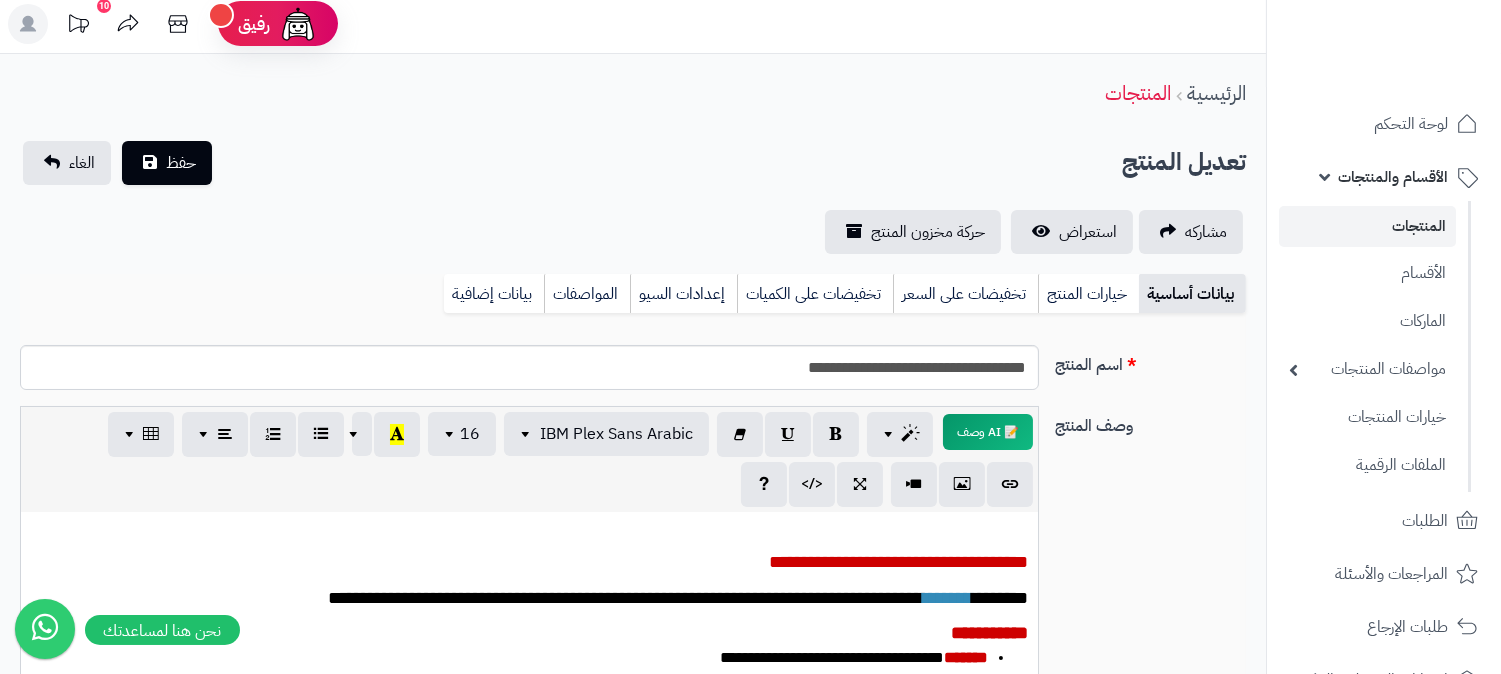 scroll, scrollTop: 0, scrollLeft: 0, axis: both 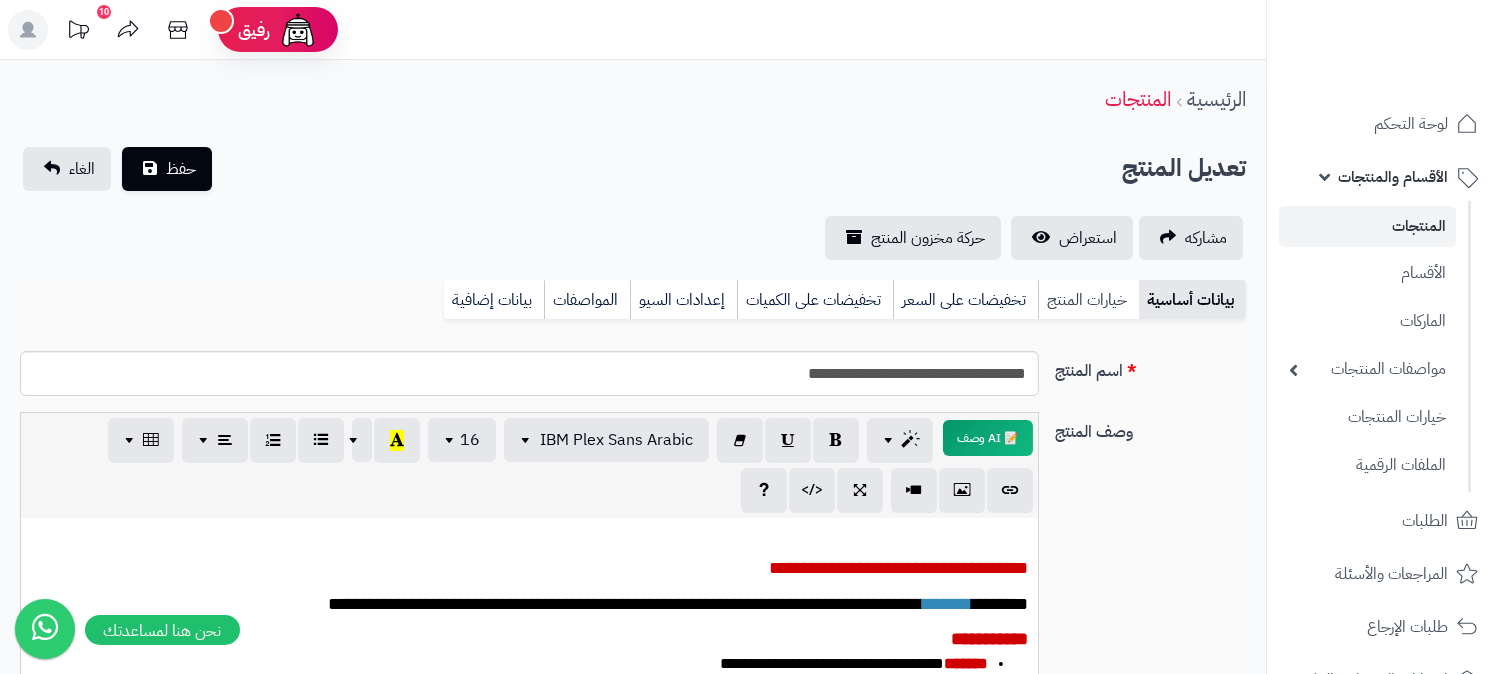 type on "*" 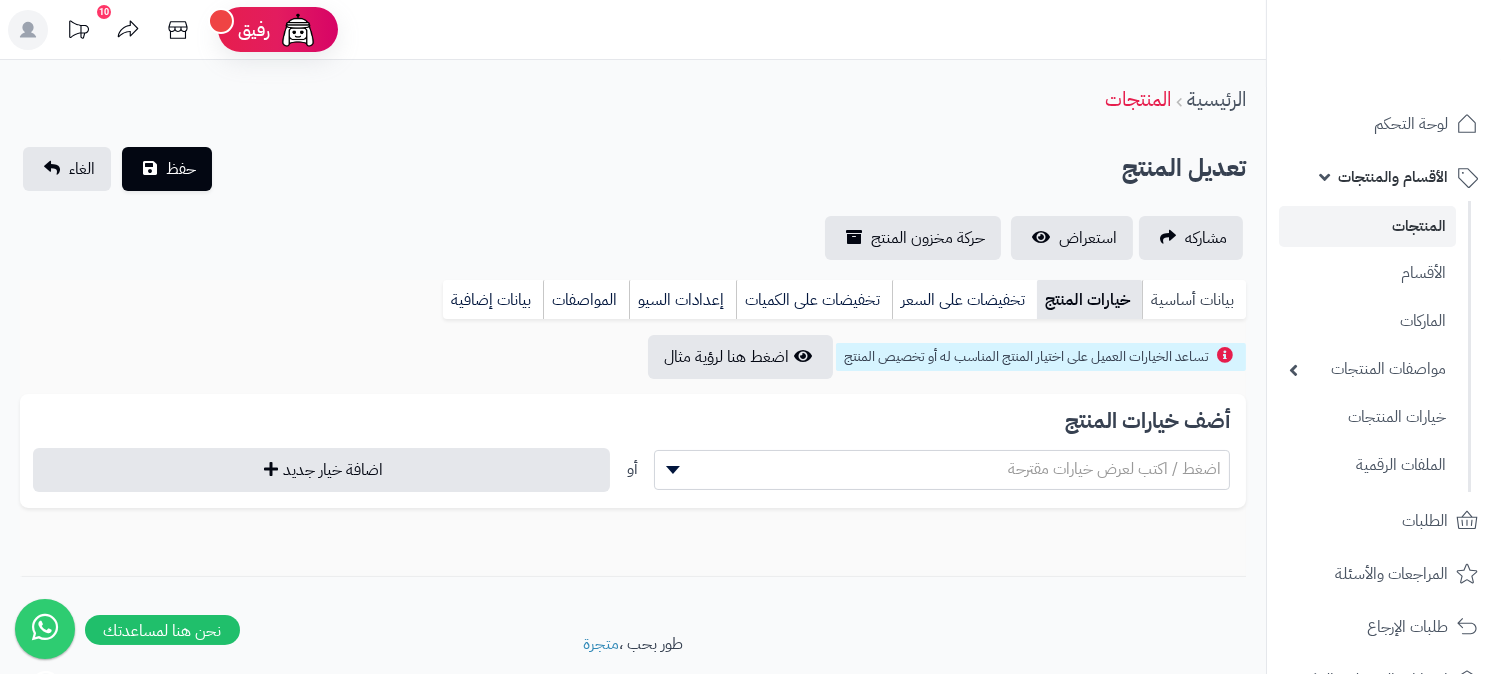 click on "بيانات أساسية" at bounding box center (1194, 300) 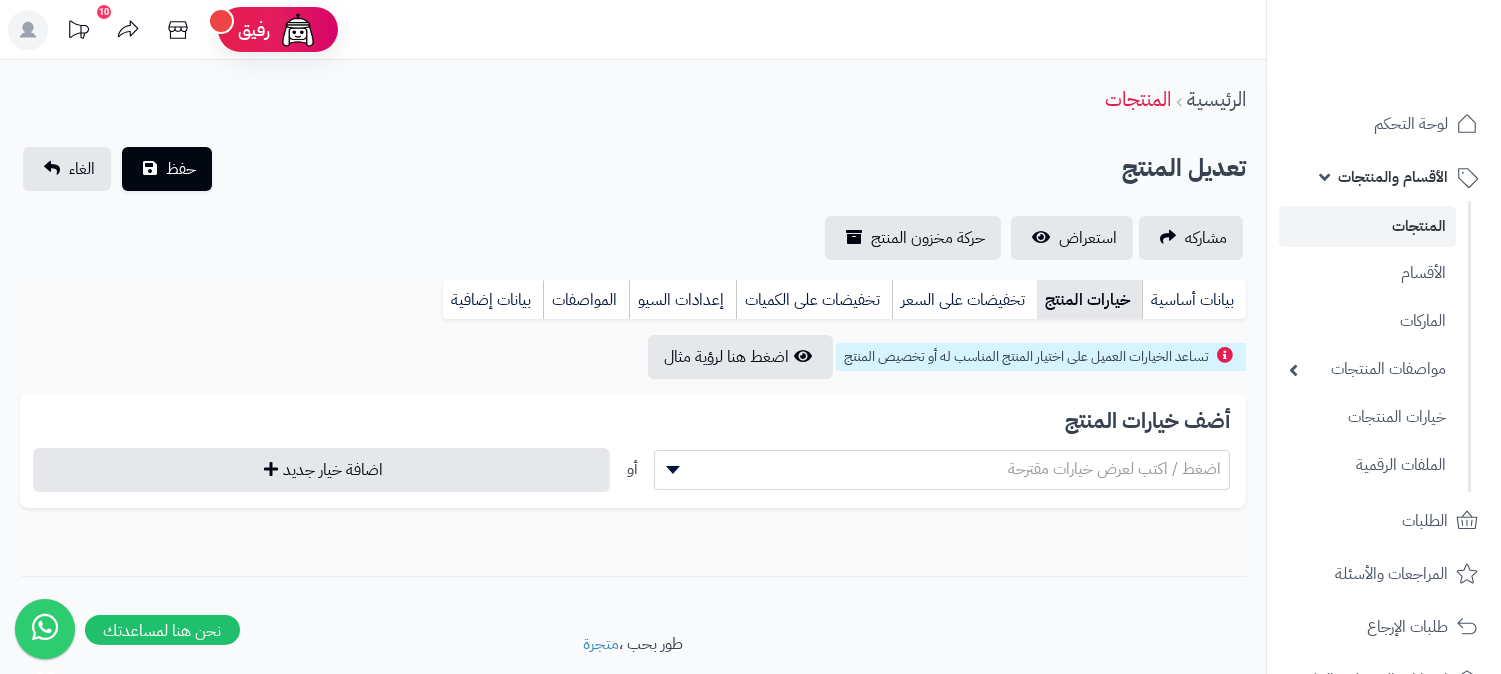 scroll, scrollTop: 0, scrollLeft: 0, axis: both 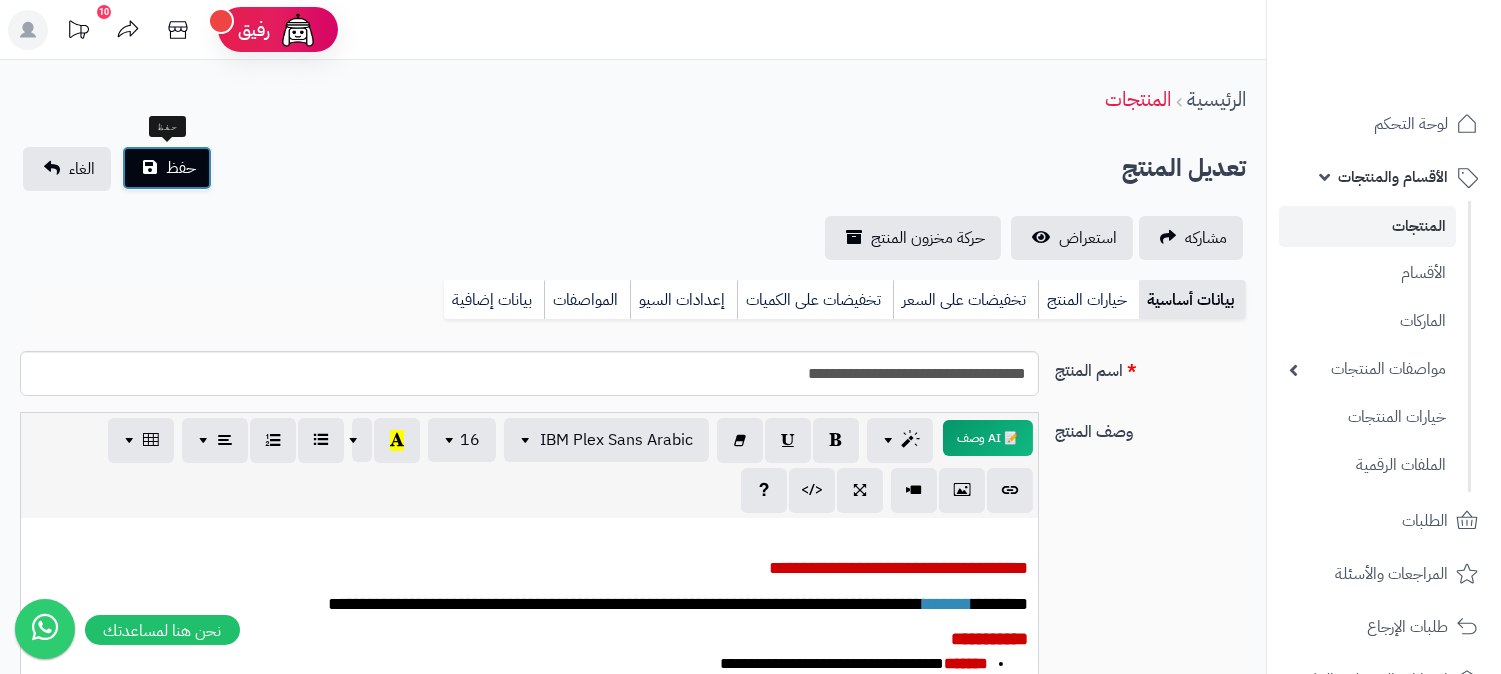click on "حفظ" at bounding box center (181, 168) 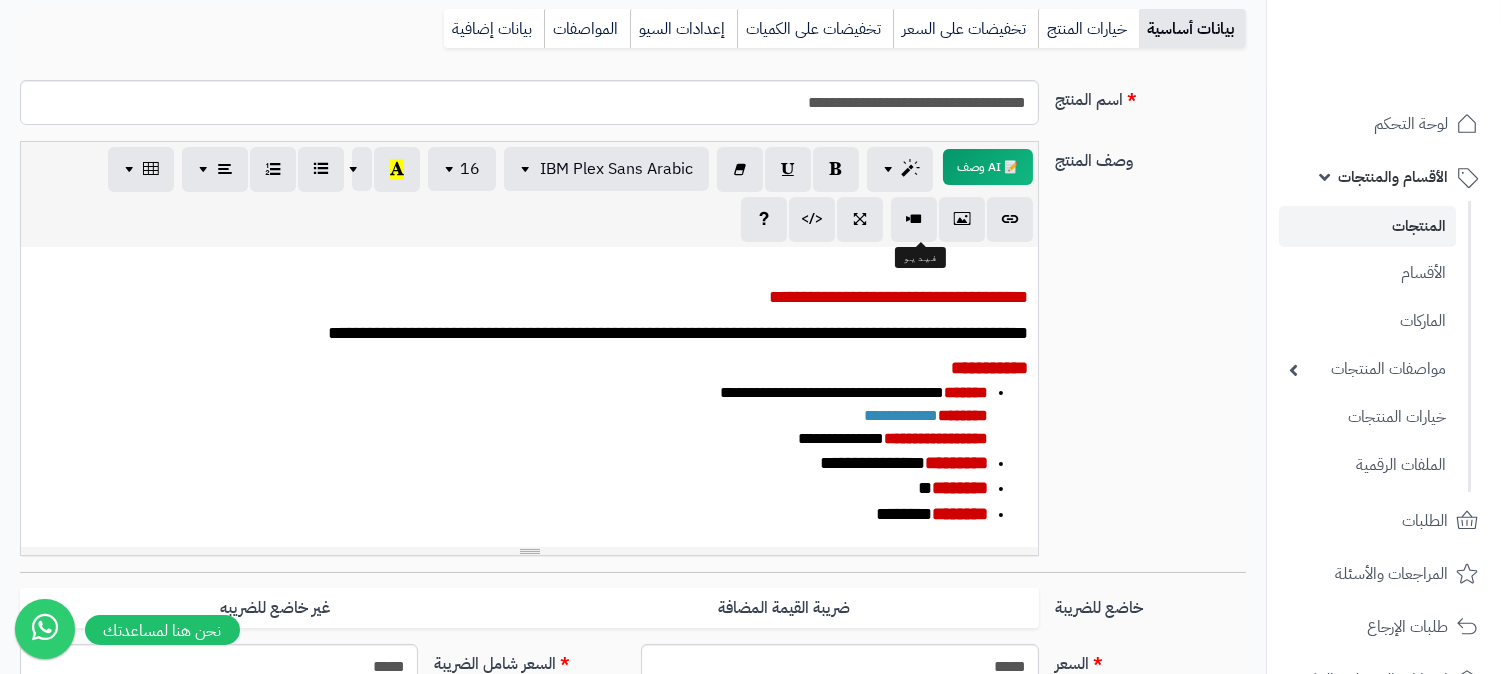 scroll, scrollTop: 333, scrollLeft: 0, axis: vertical 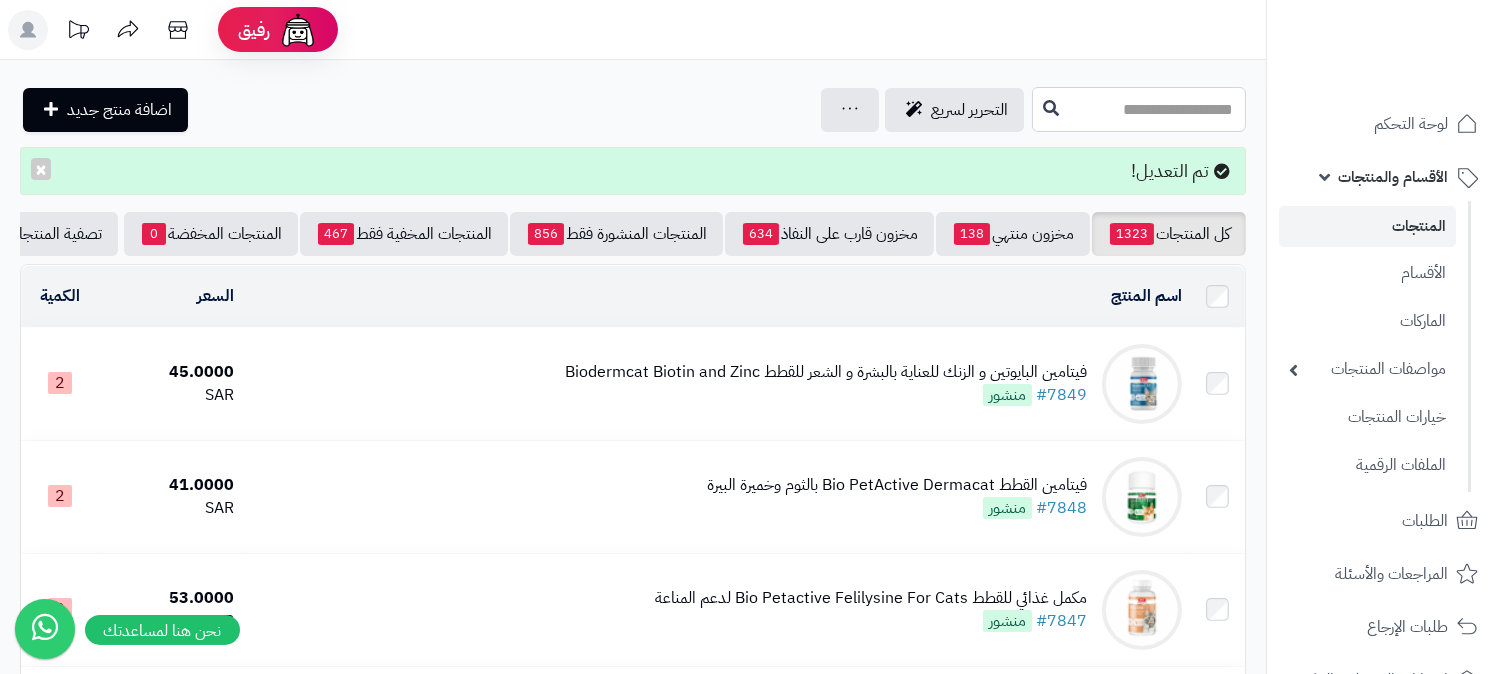 click at bounding box center [1139, 109] 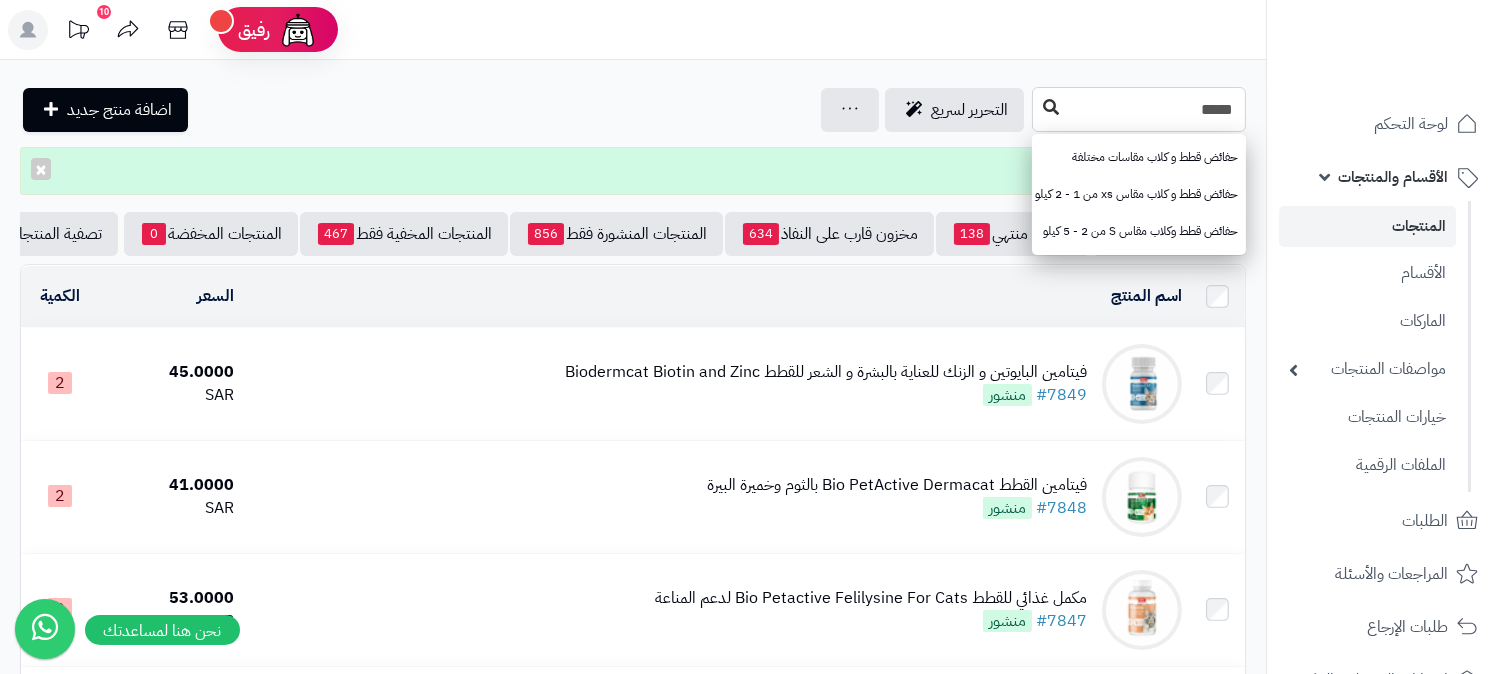 type on "*****" 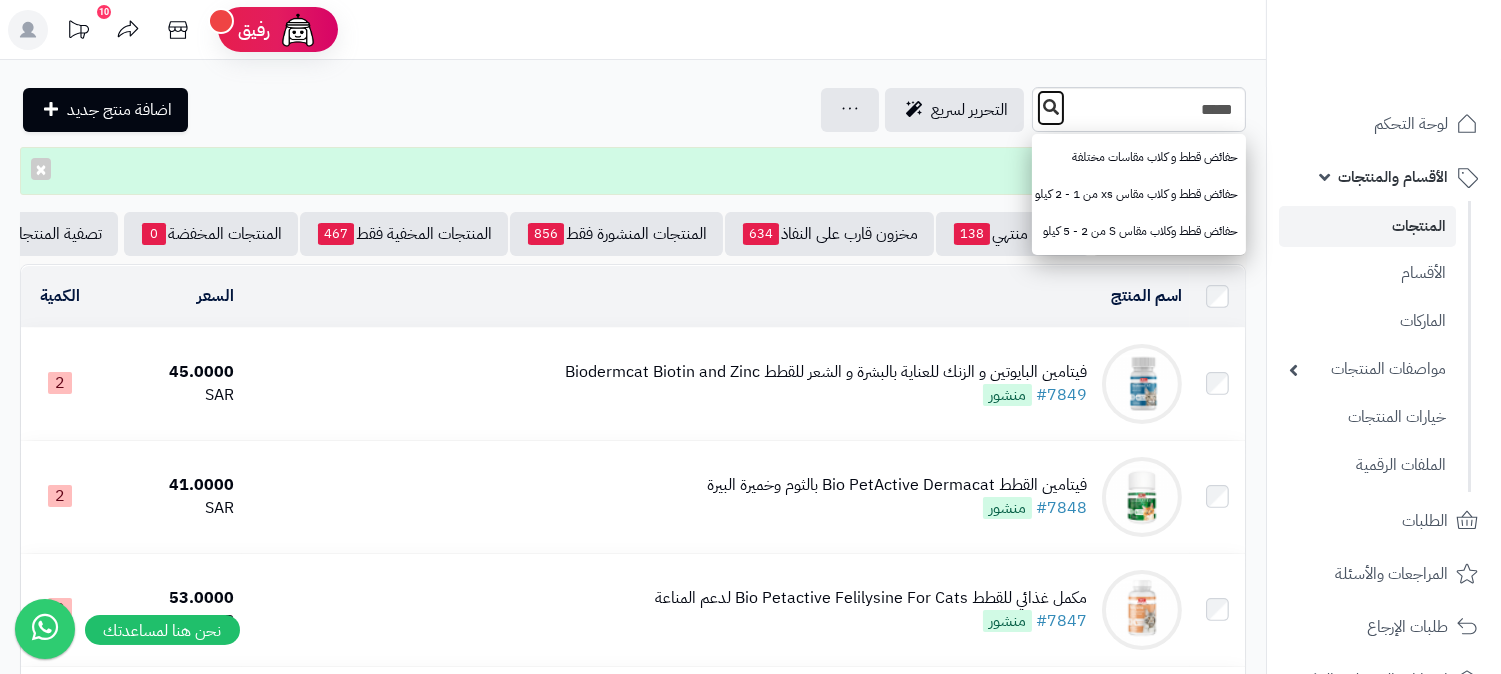 click at bounding box center (1051, 107) 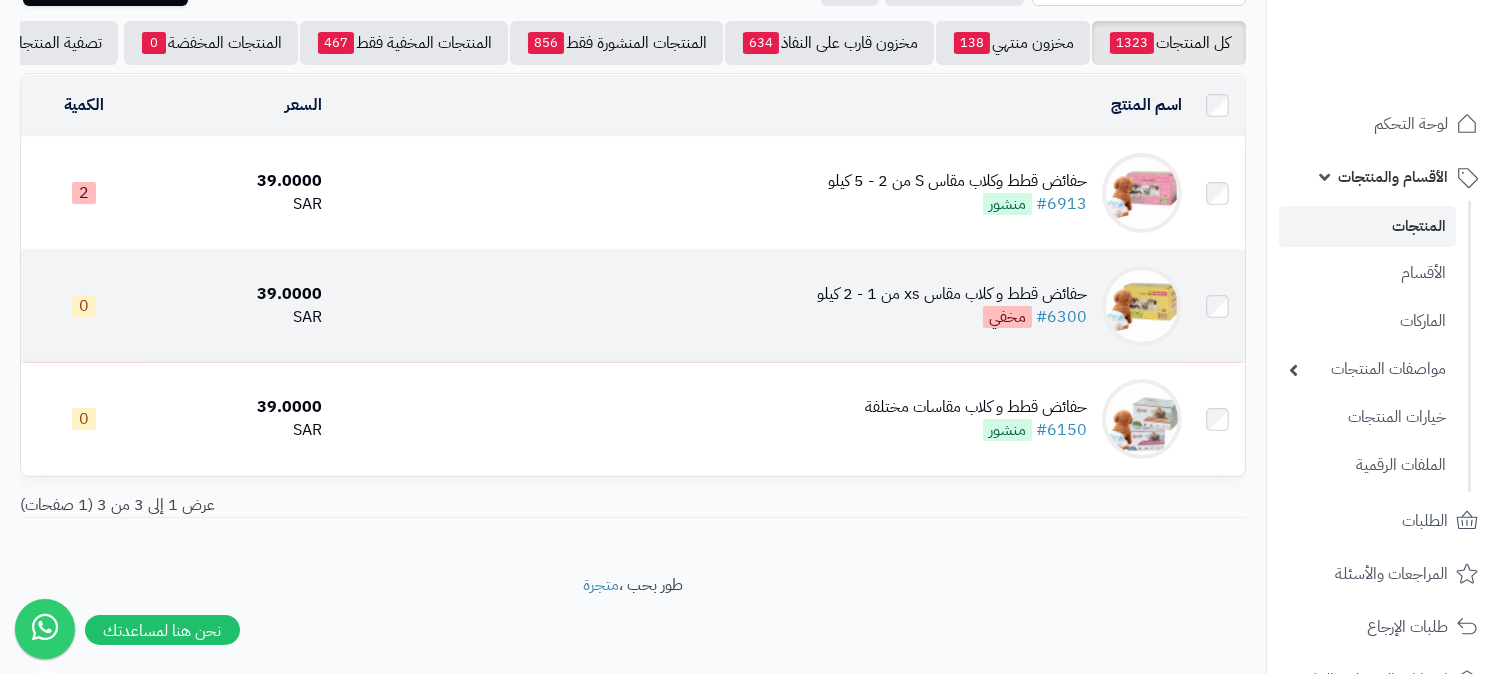 scroll, scrollTop: 0, scrollLeft: 0, axis: both 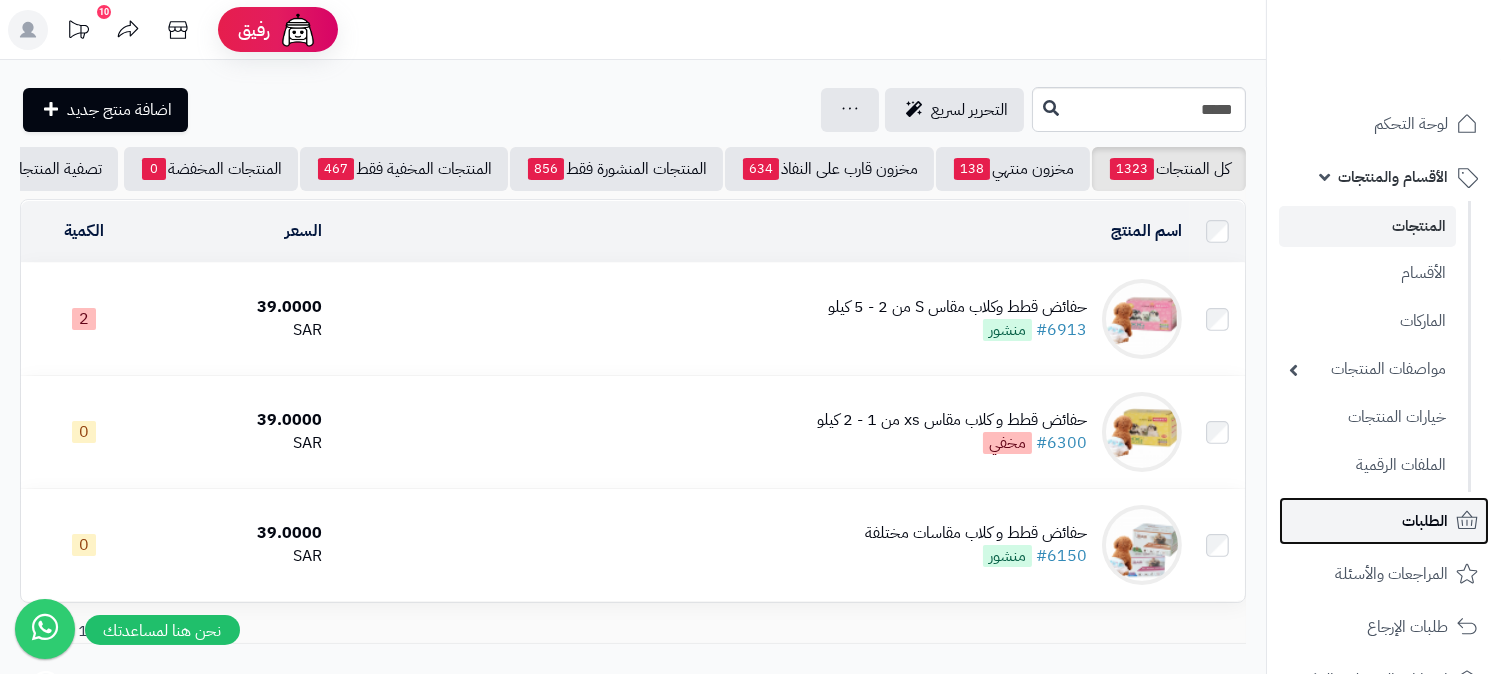 click on "الطلبات" at bounding box center (1384, 521) 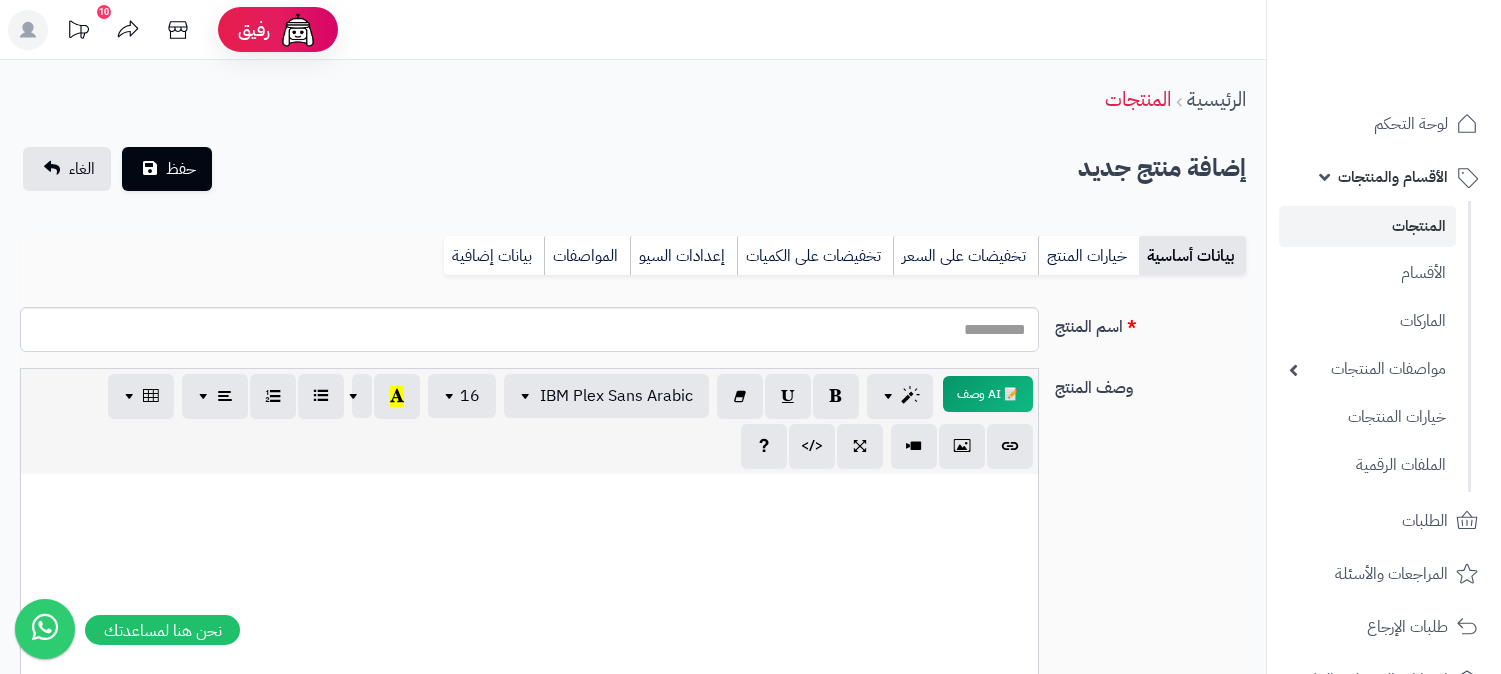 select 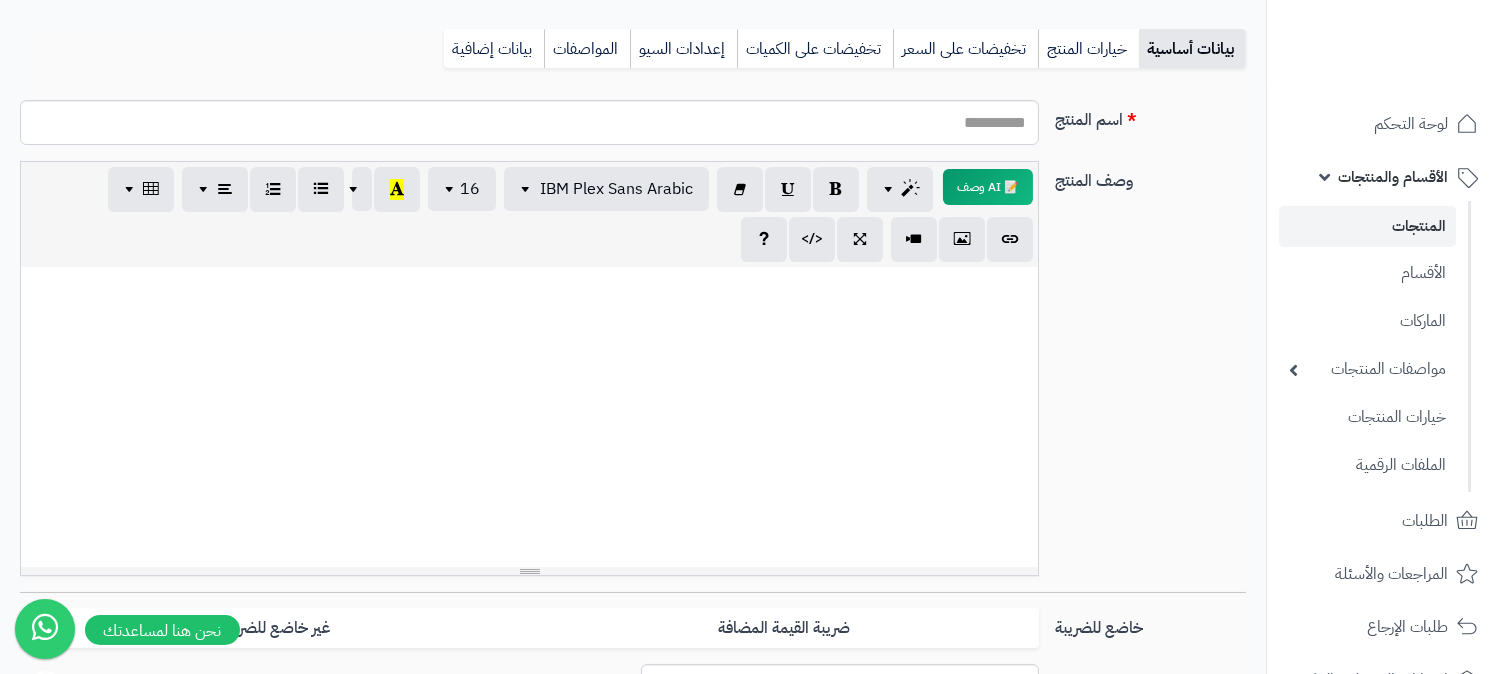 scroll, scrollTop: 0, scrollLeft: 16, axis: horizontal 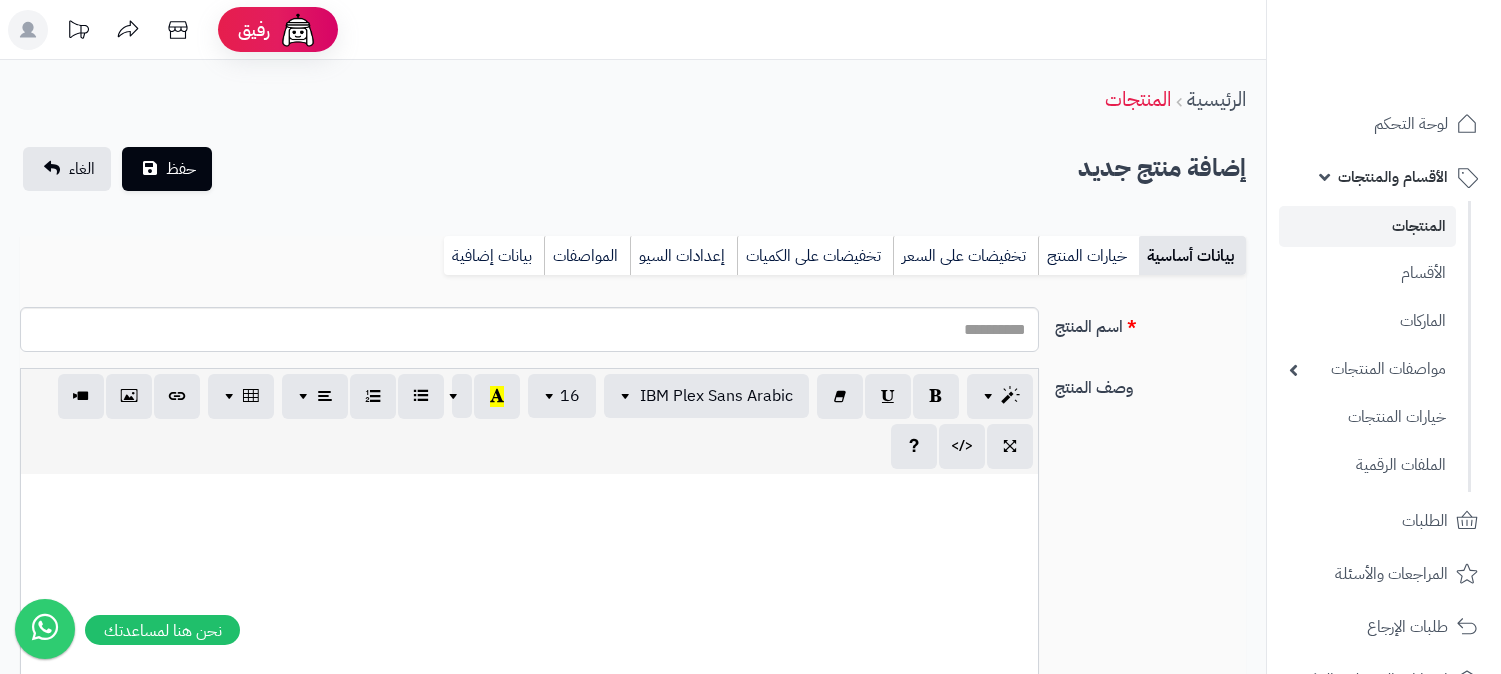 select 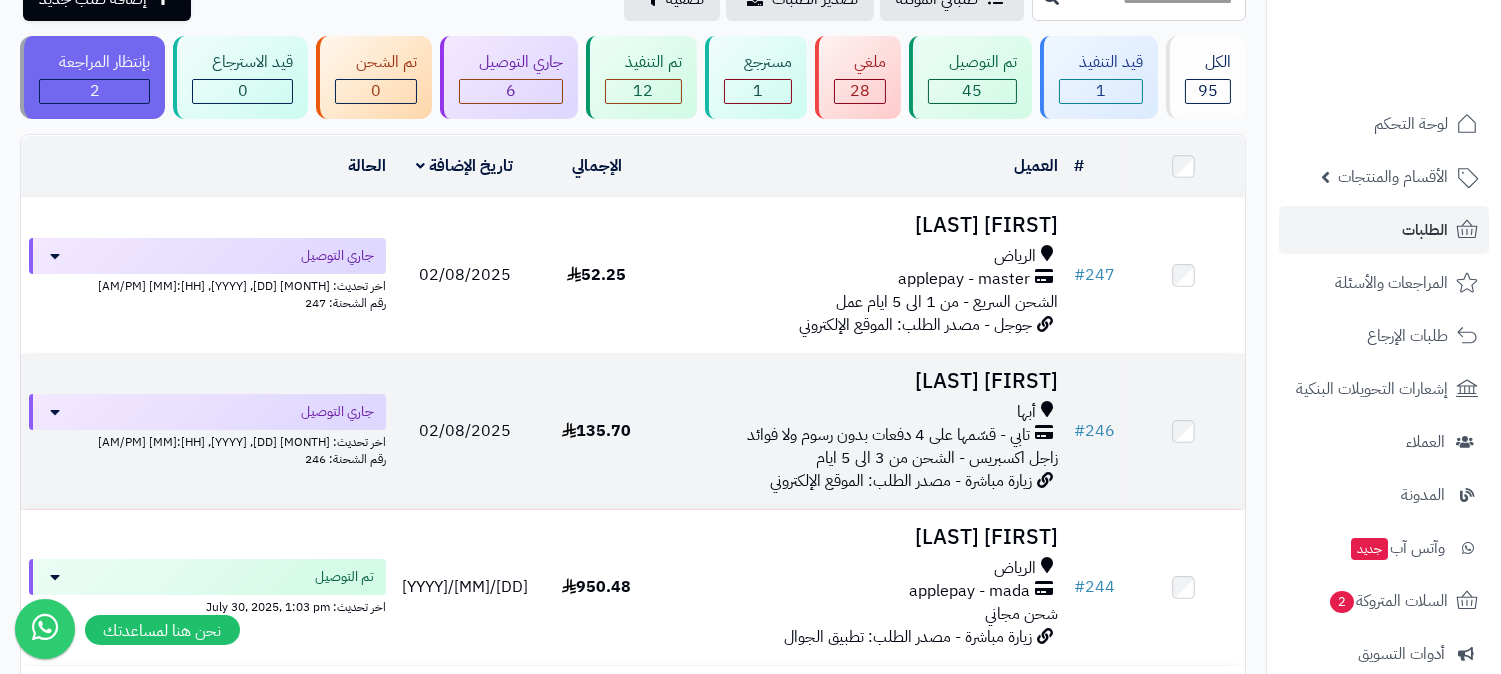 scroll, scrollTop: 222, scrollLeft: 0, axis: vertical 